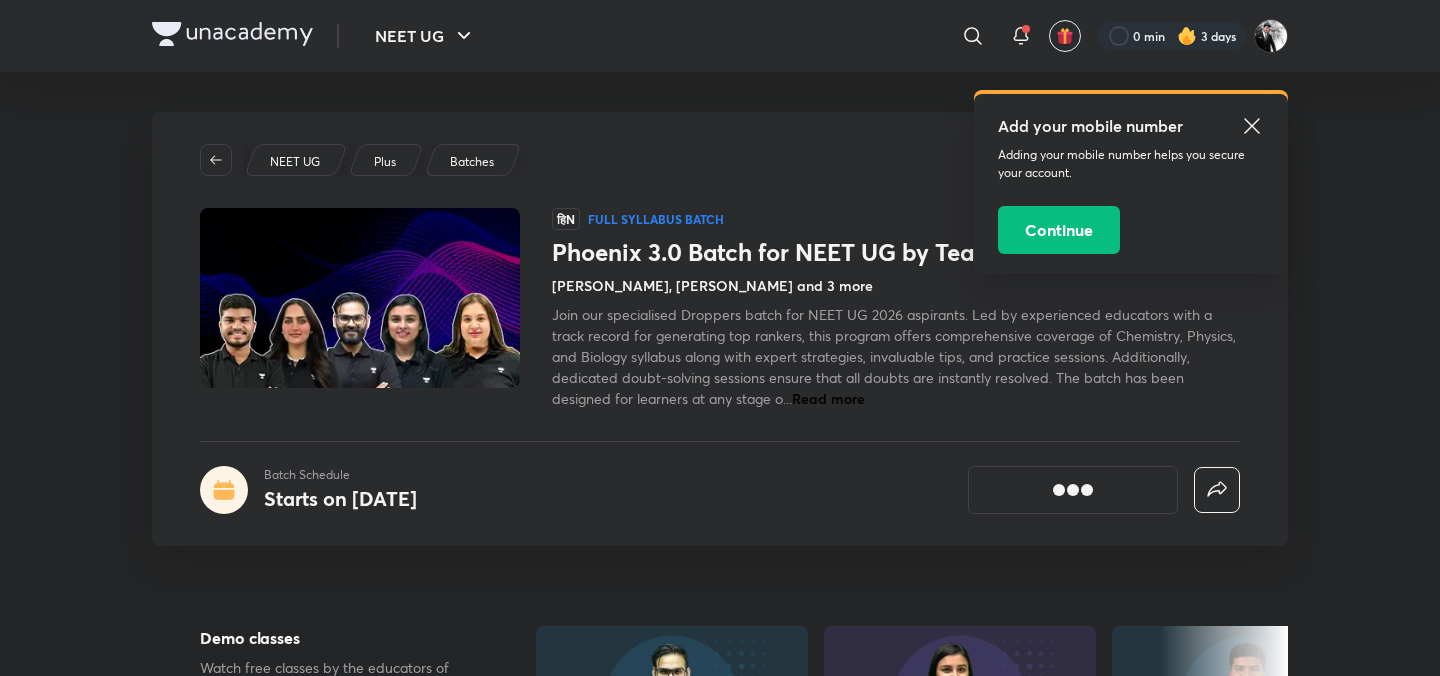 scroll, scrollTop: 0, scrollLeft: 0, axis: both 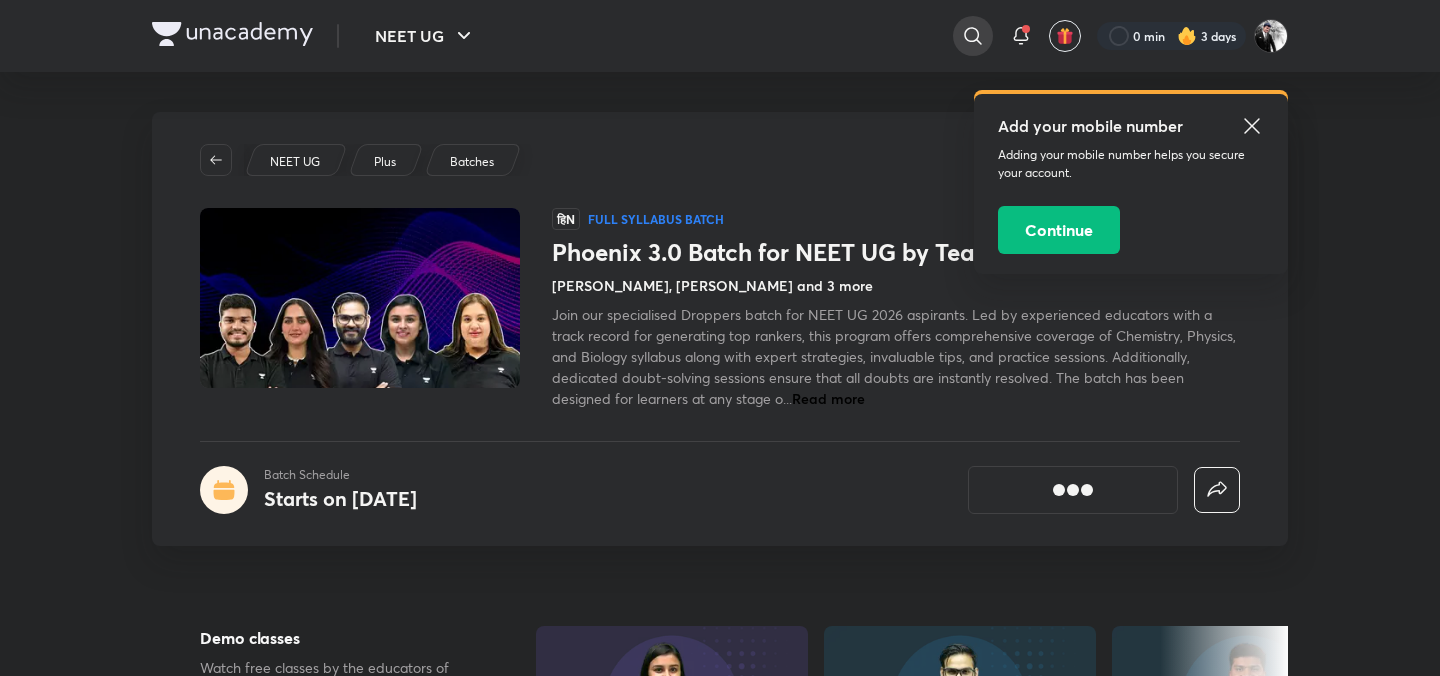 click 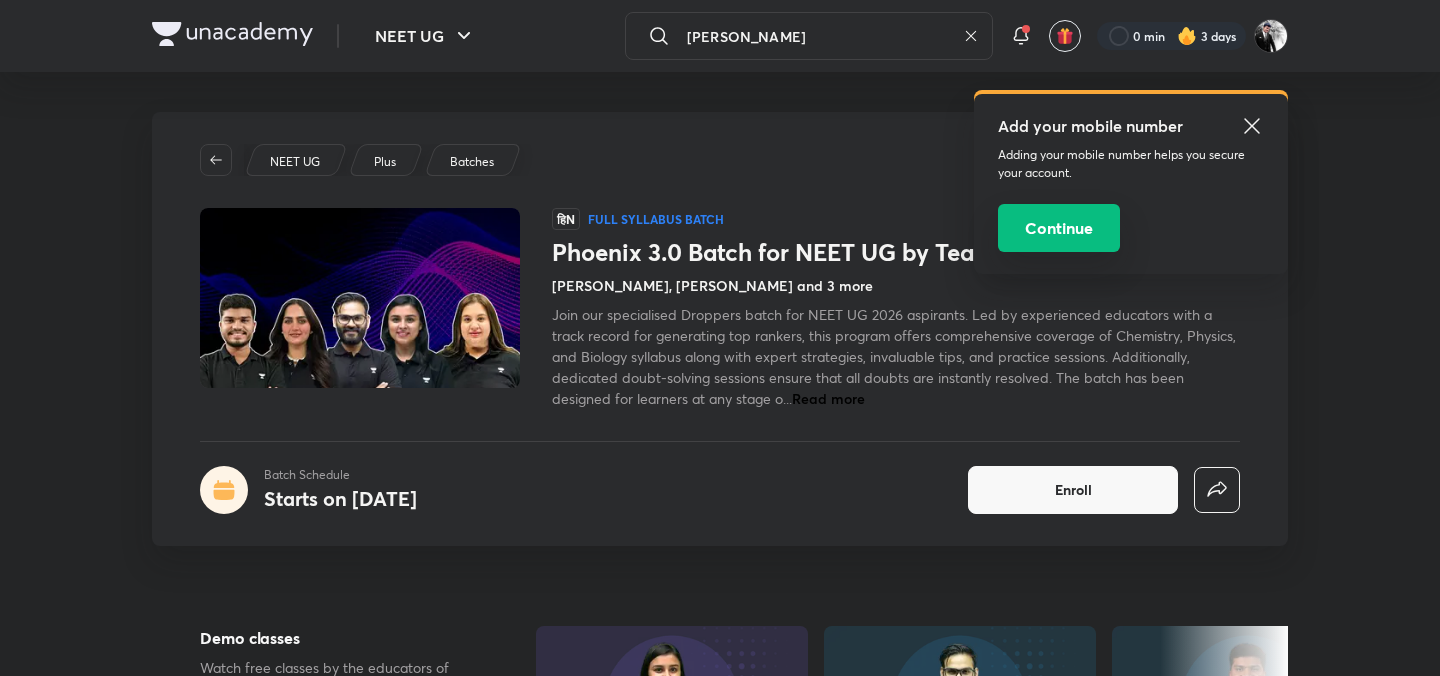 type on "[PERSON_NAME]" 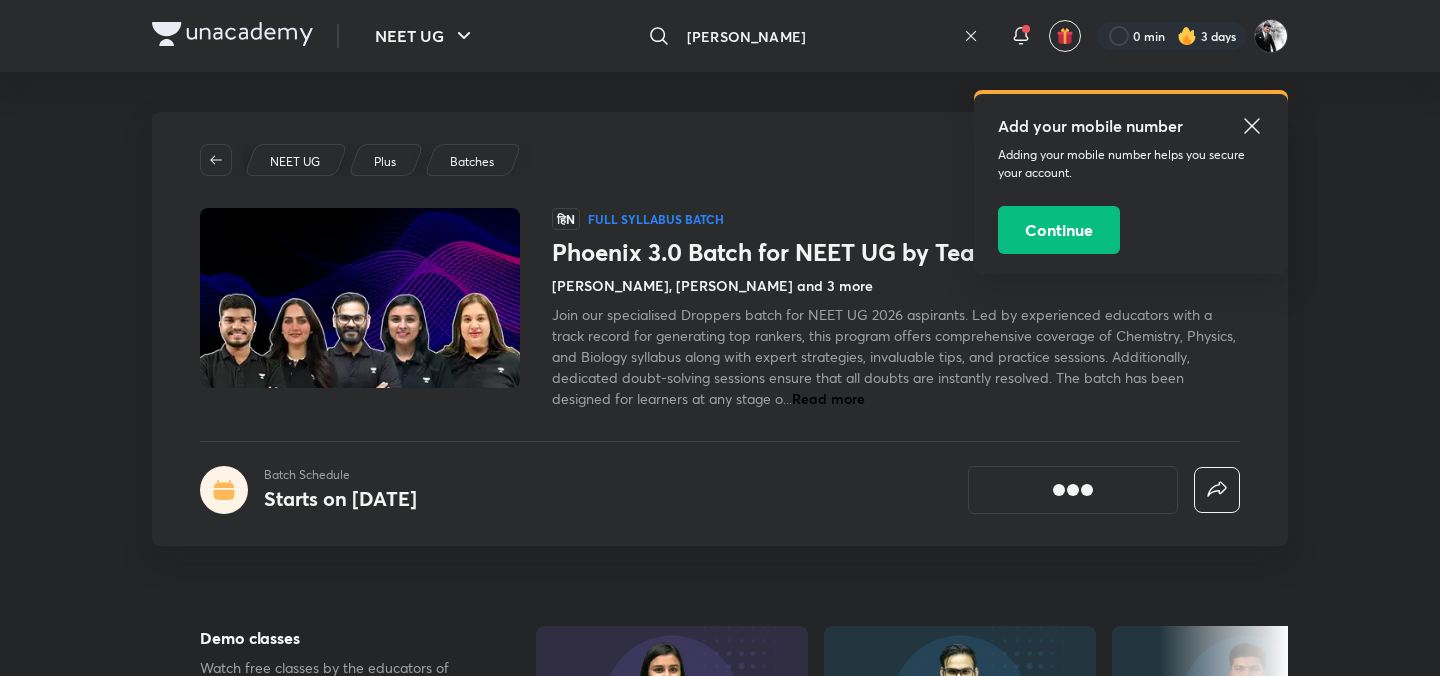 click 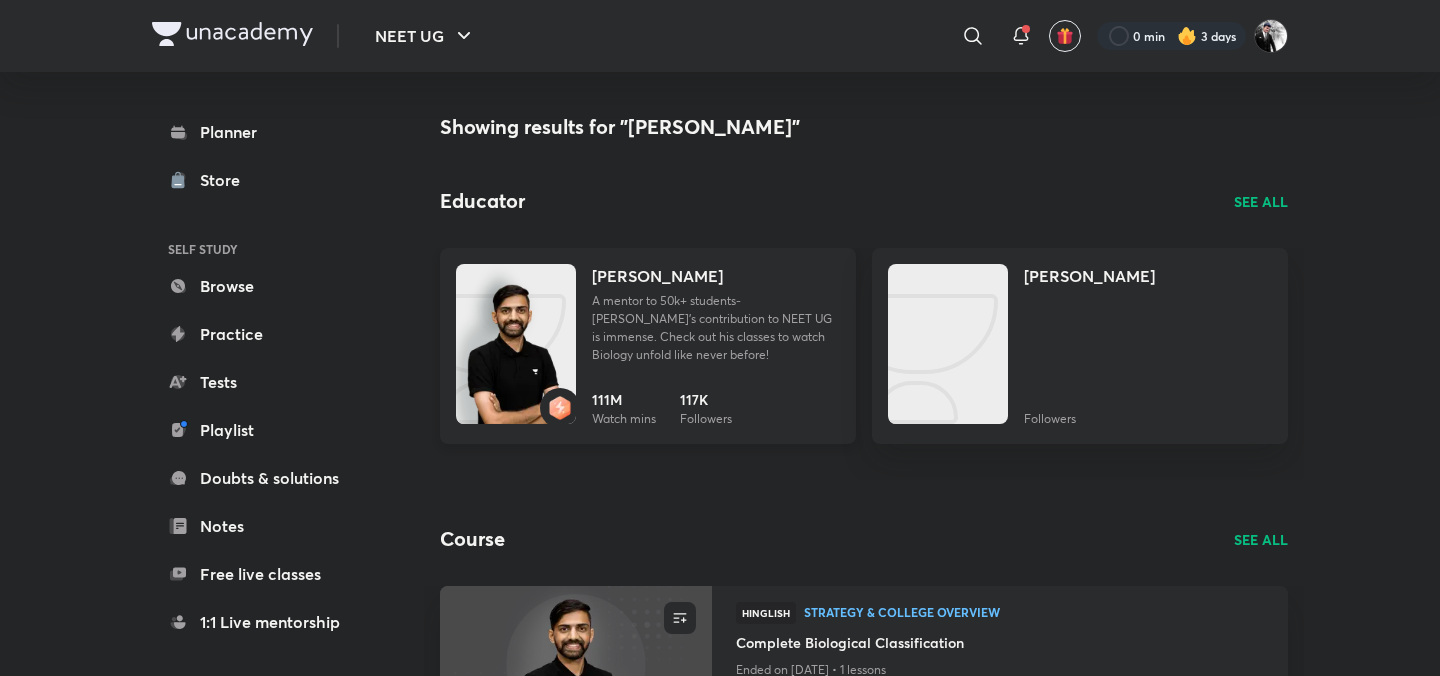 click on "[PERSON_NAME]" at bounding box center [657, 276] 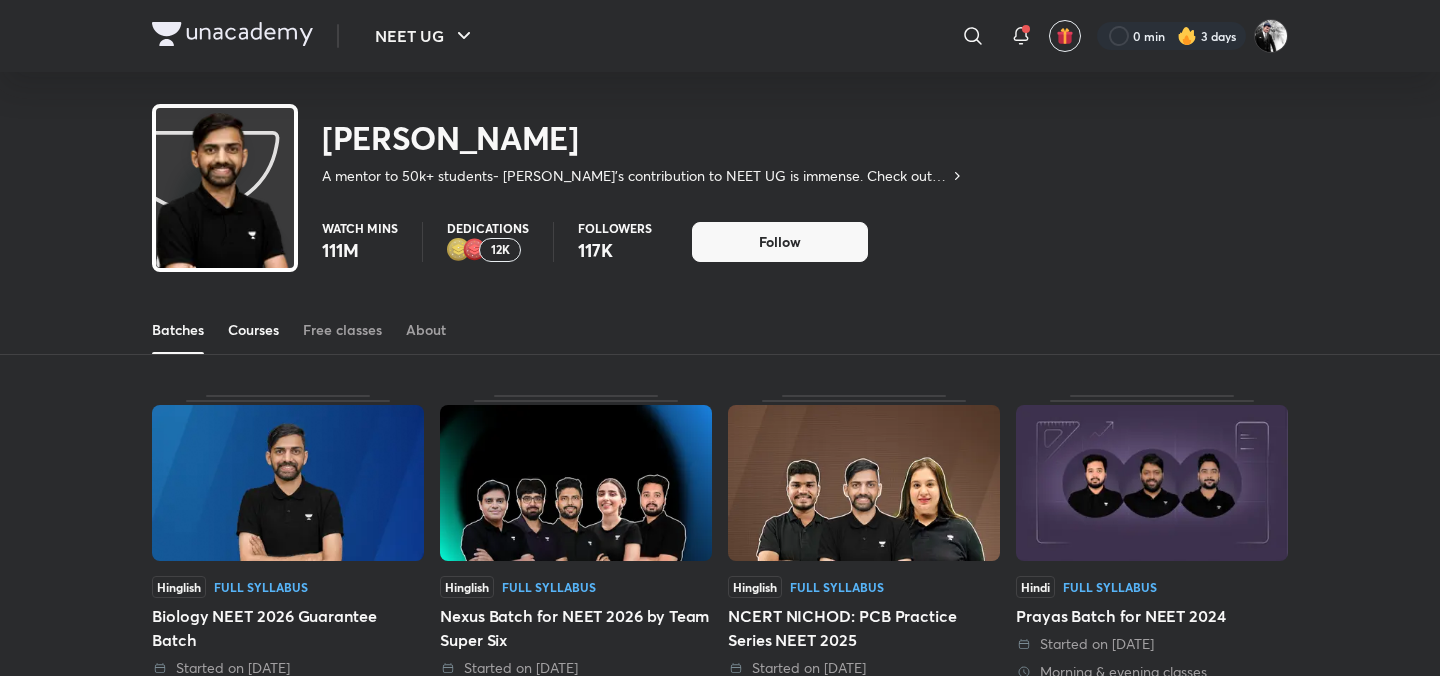 click on "Courses" at bounding box center [253, 330] 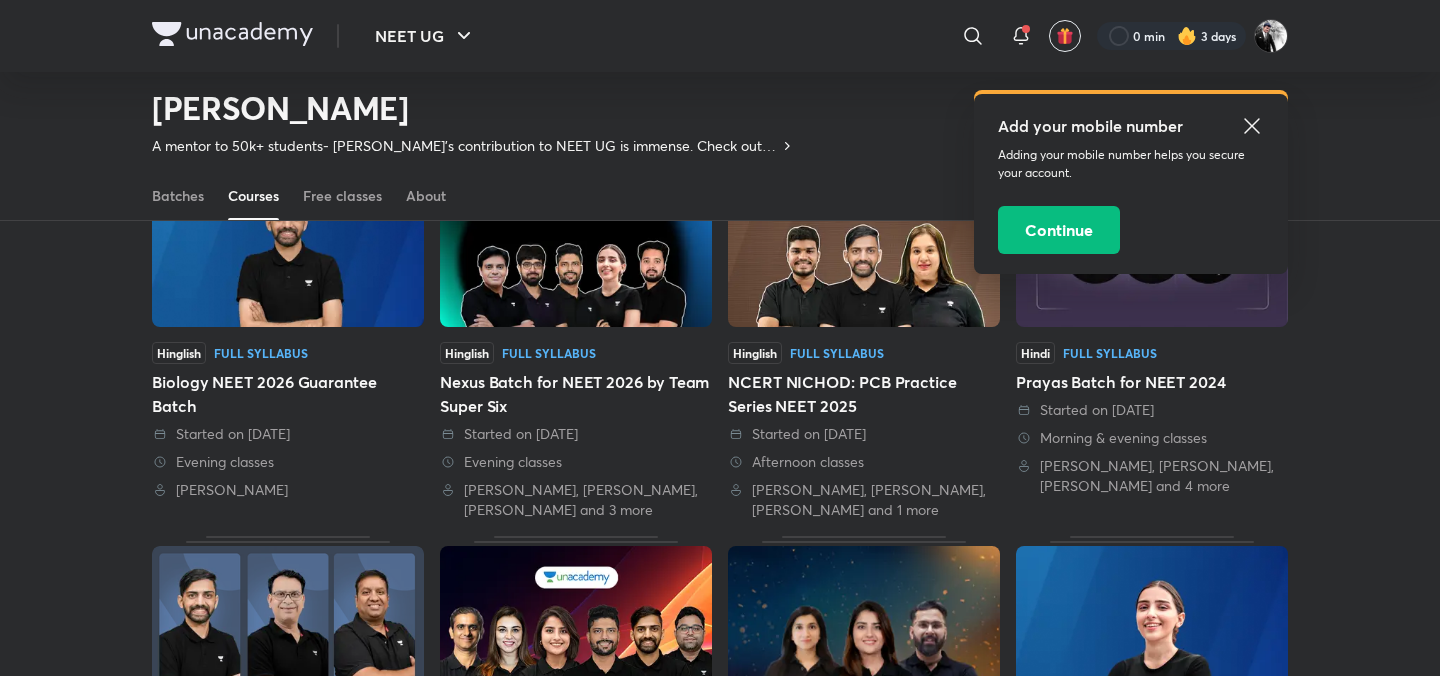 scroll, scrollTop: 0, scrollLeft: 0, axis: both 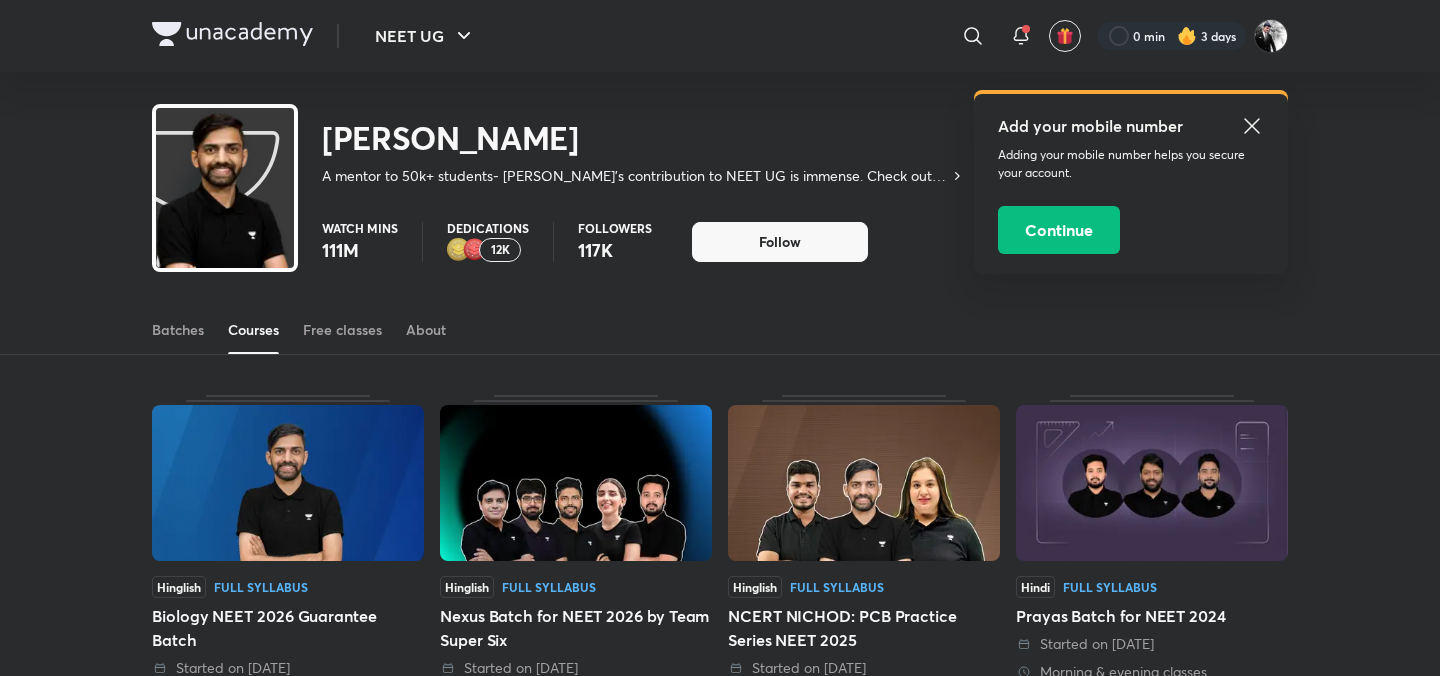 click on "Courses" at bounding box center (253, 330) 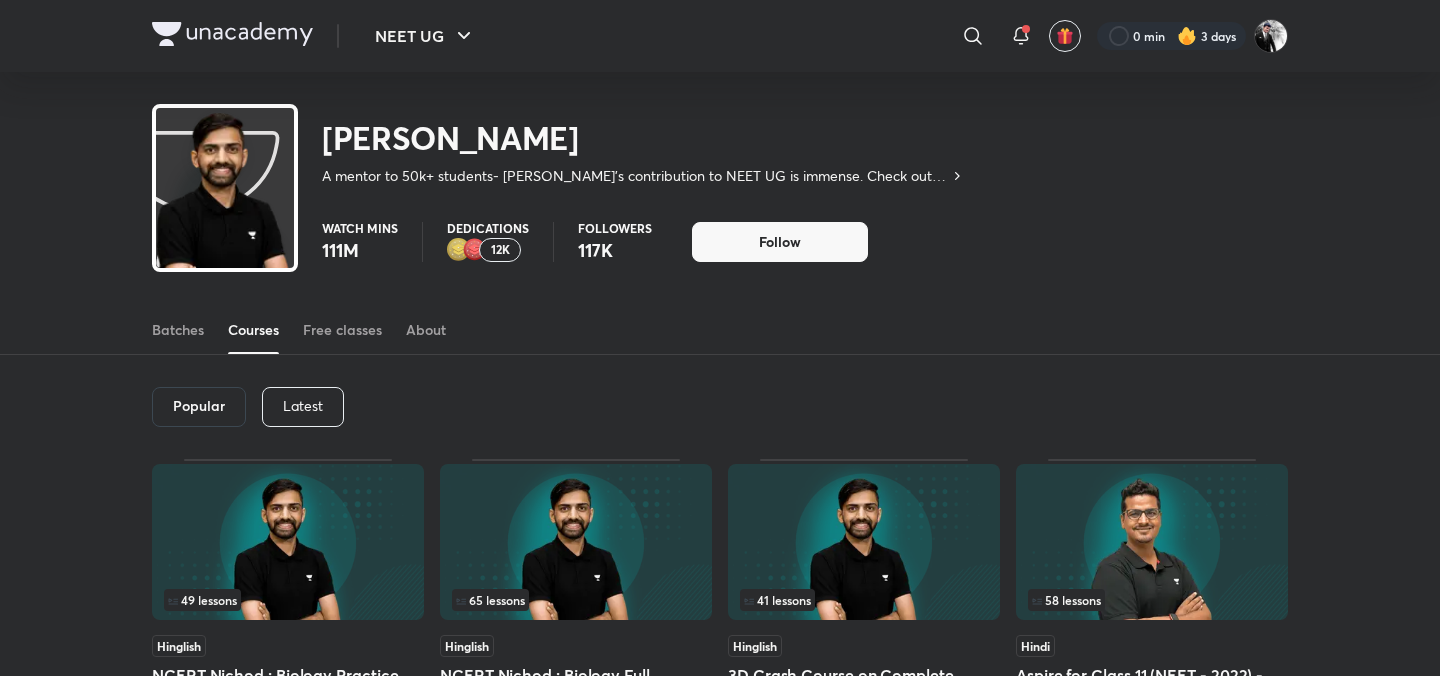 click on "Latest" at bounding box center [303, 406] 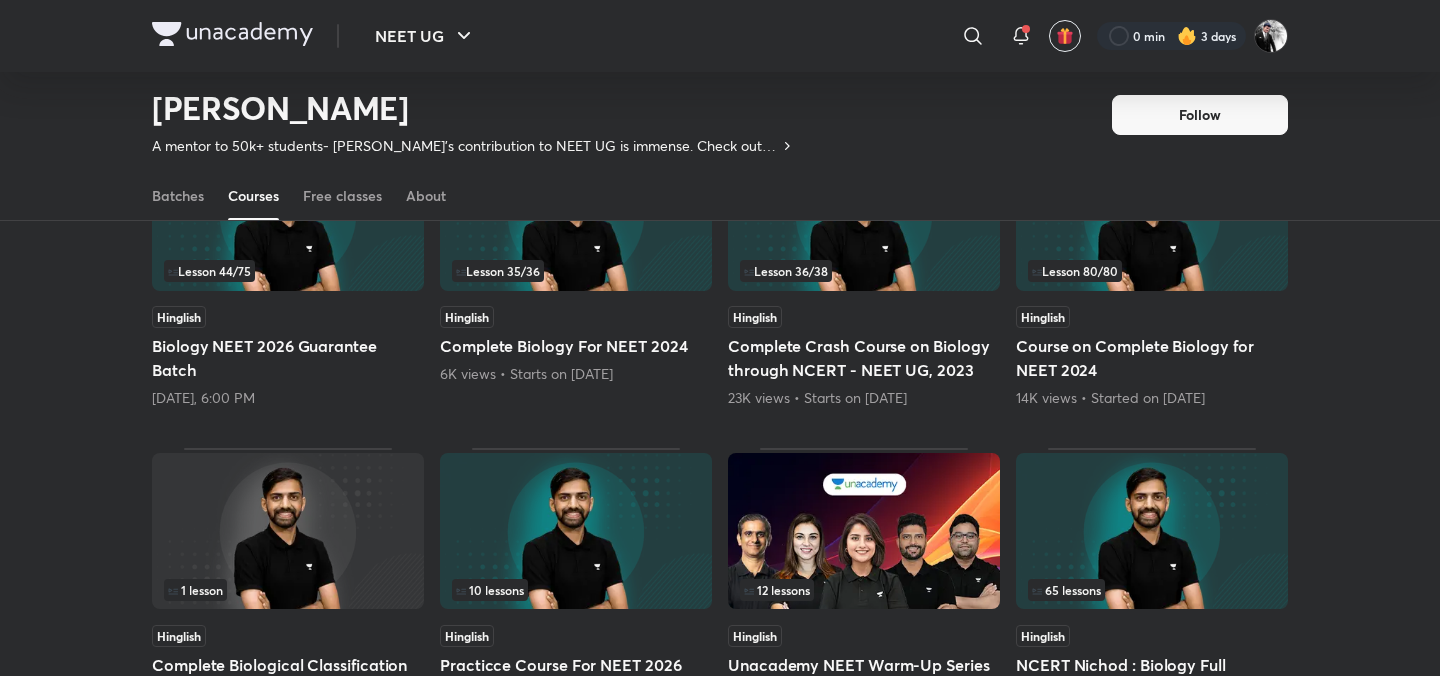 scroll, scrollTop: 224, scrollLeft: 0, axis: vertical 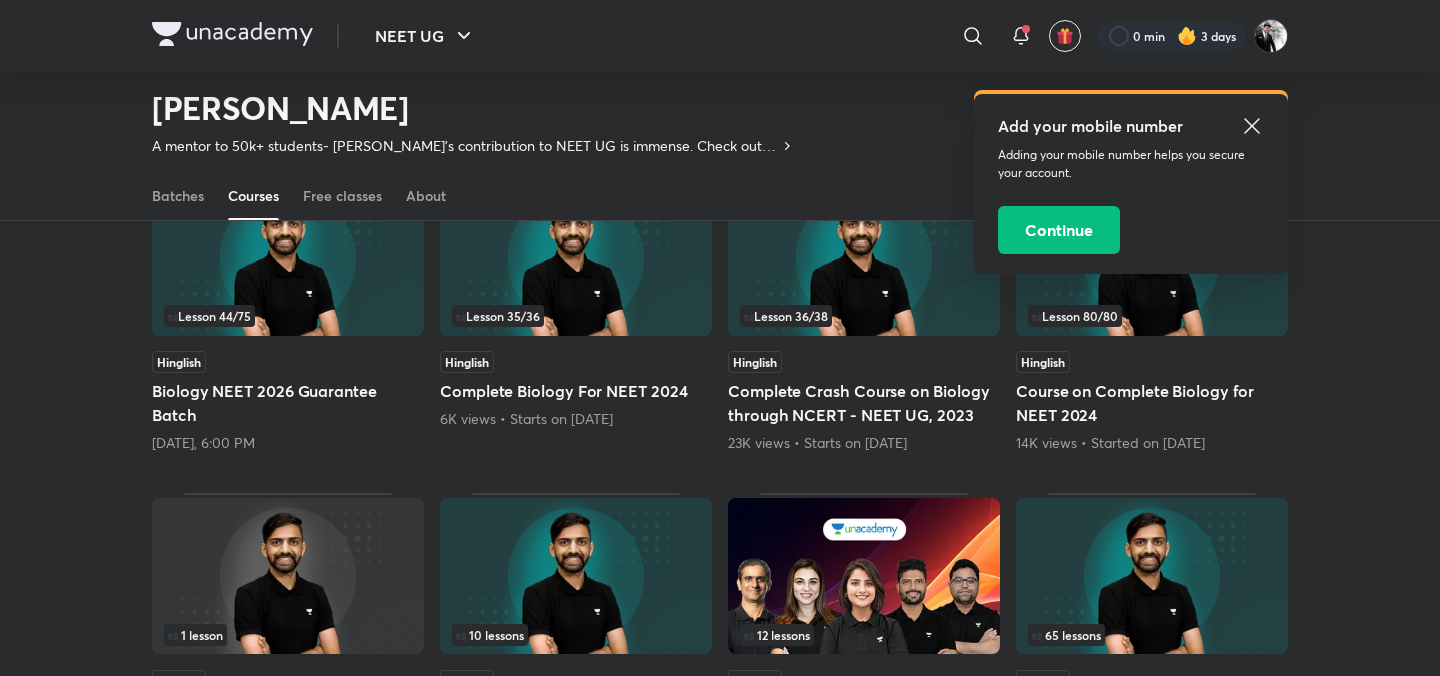 click on "Biology NEET 2026 Guarantee Batch" at bounding box center (288, 403) 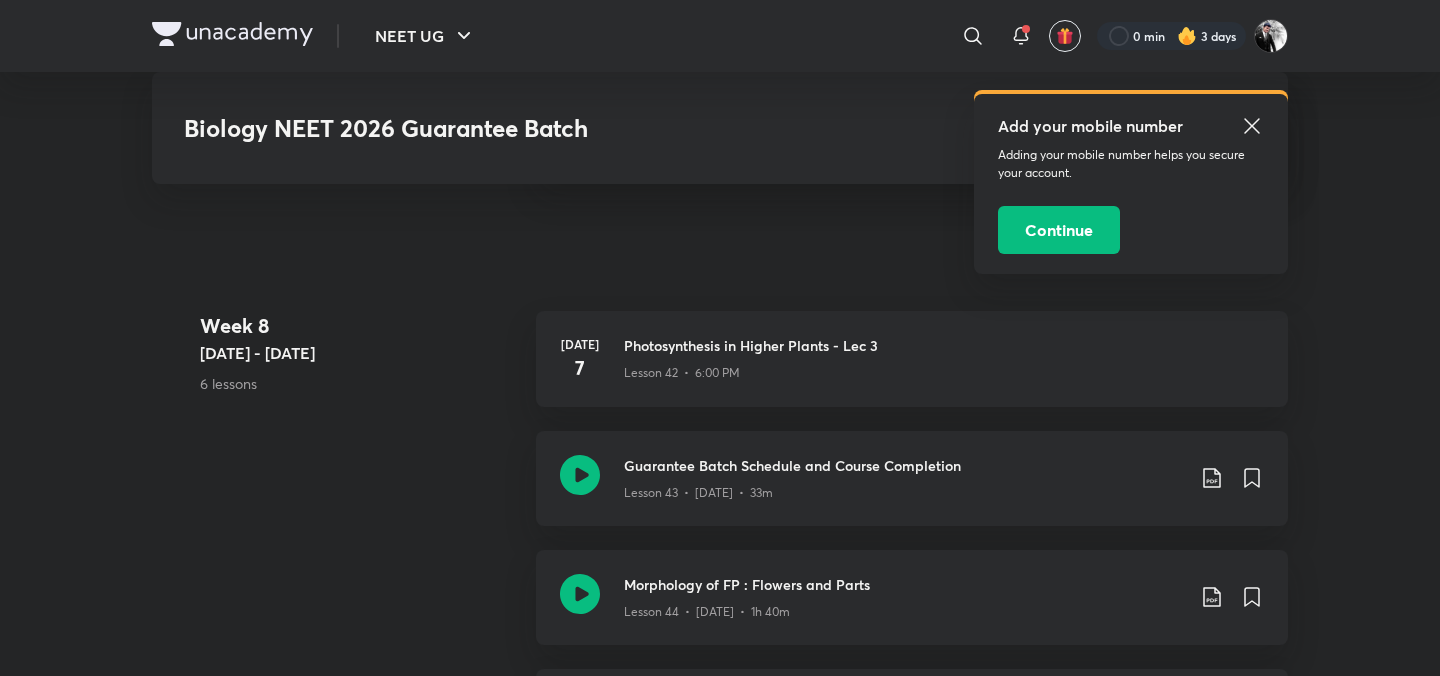 scroll, scrollTop: 6752, scrollLeft: 0, axis: vertical 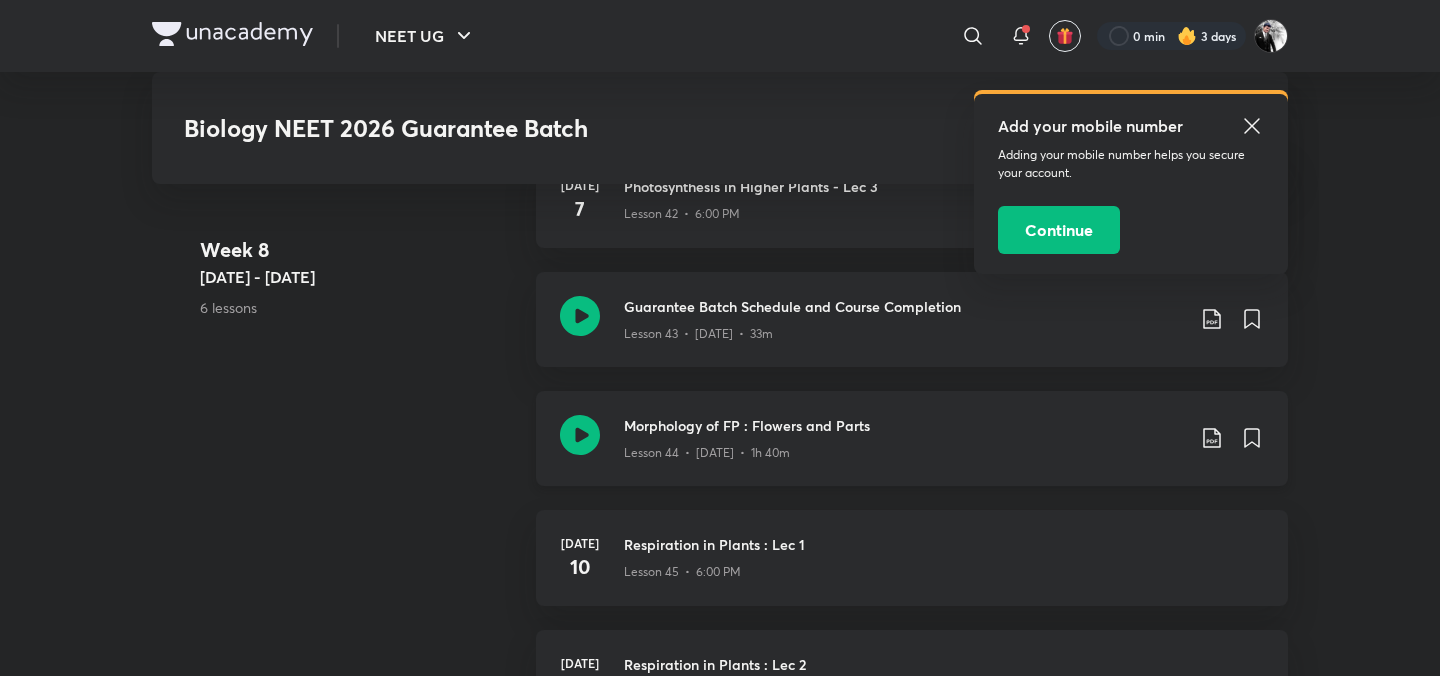 click 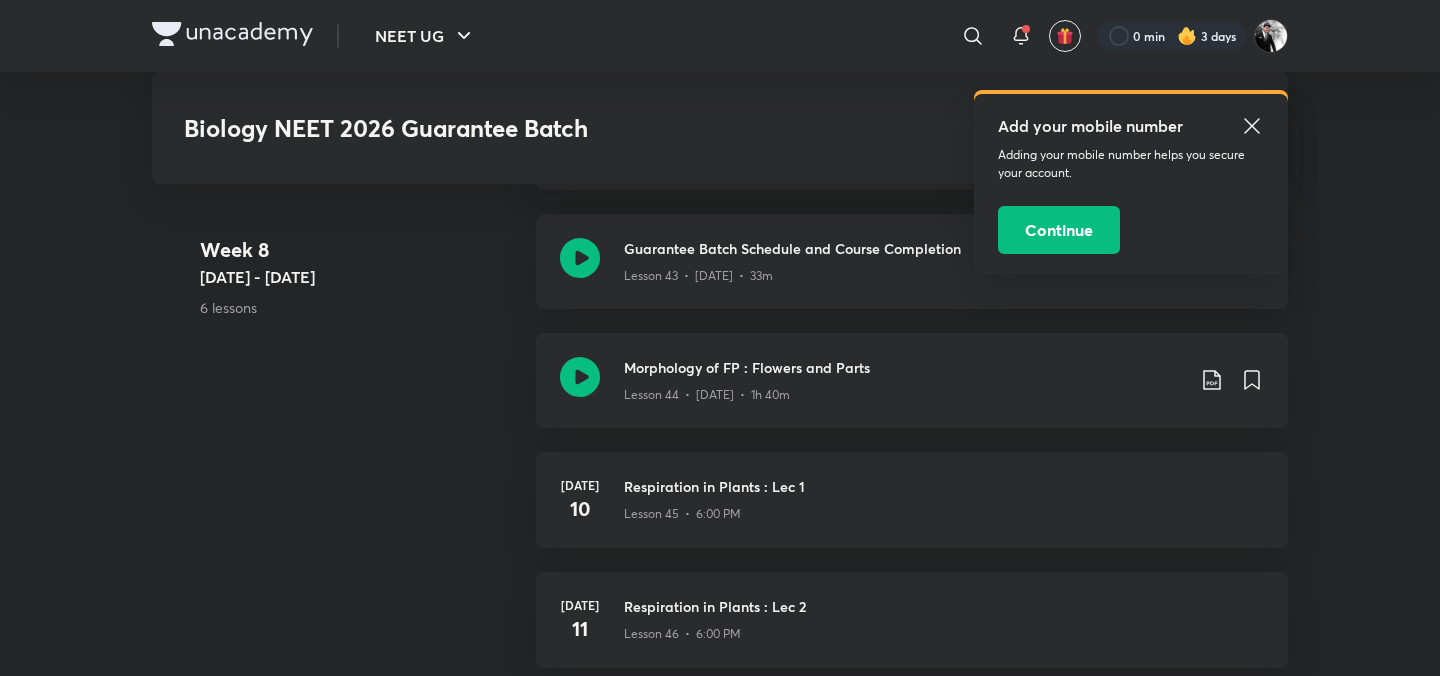 scroll, scrollTop: 6895, scrollLeft: 0, axis: vertical 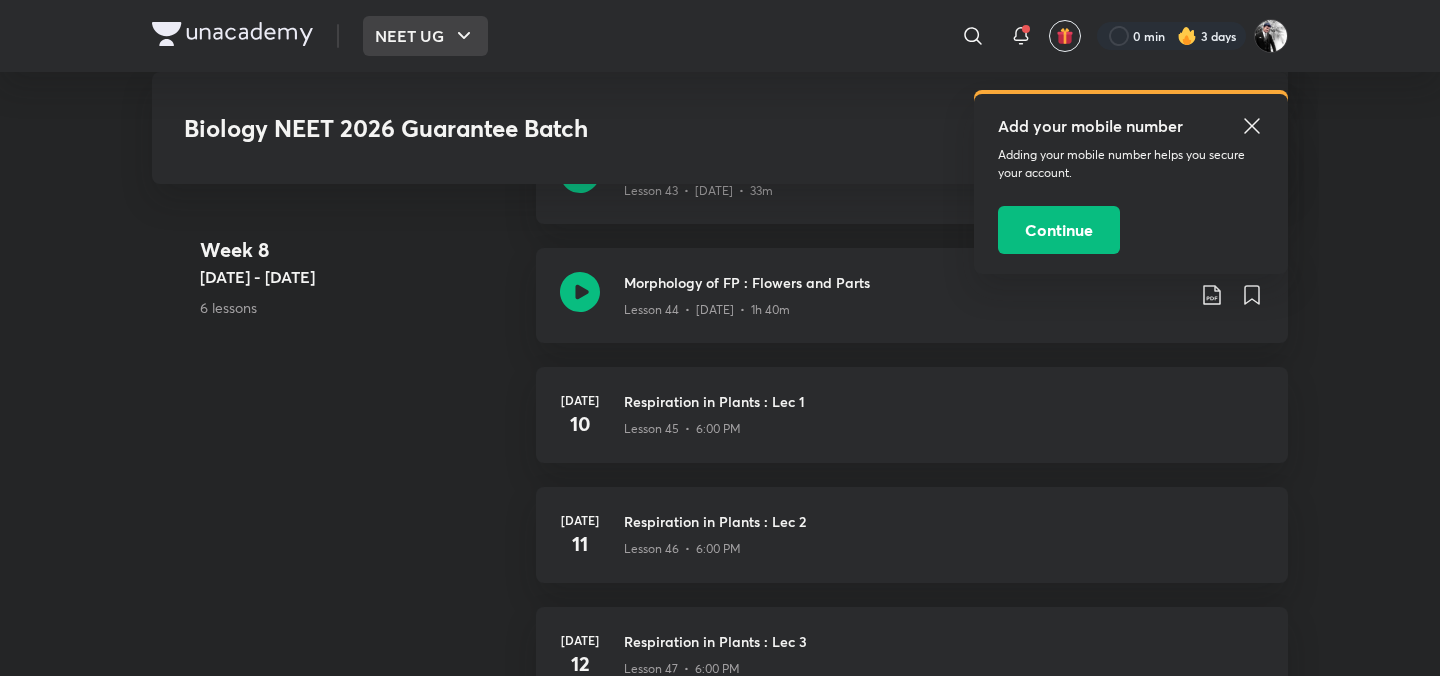 click 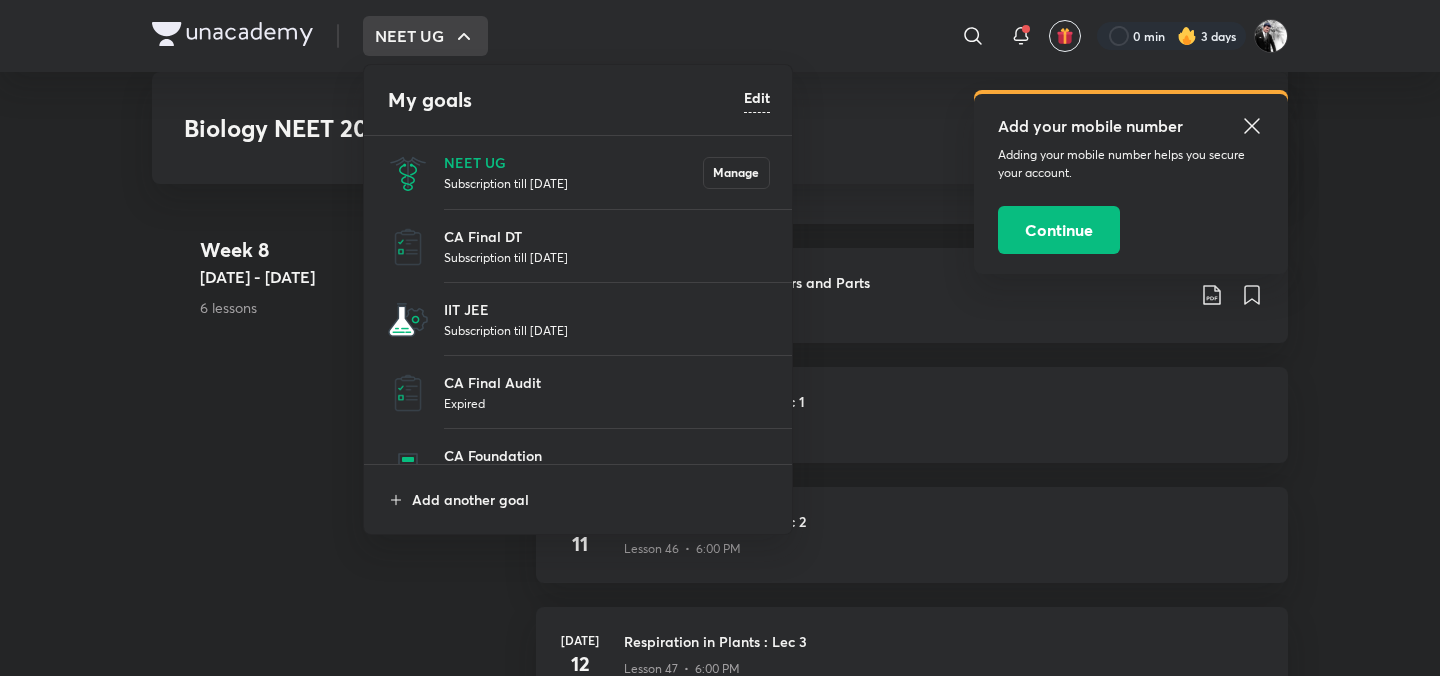 click on "Subscription till 3 Oct 2025" at bounding box center (607, 330) 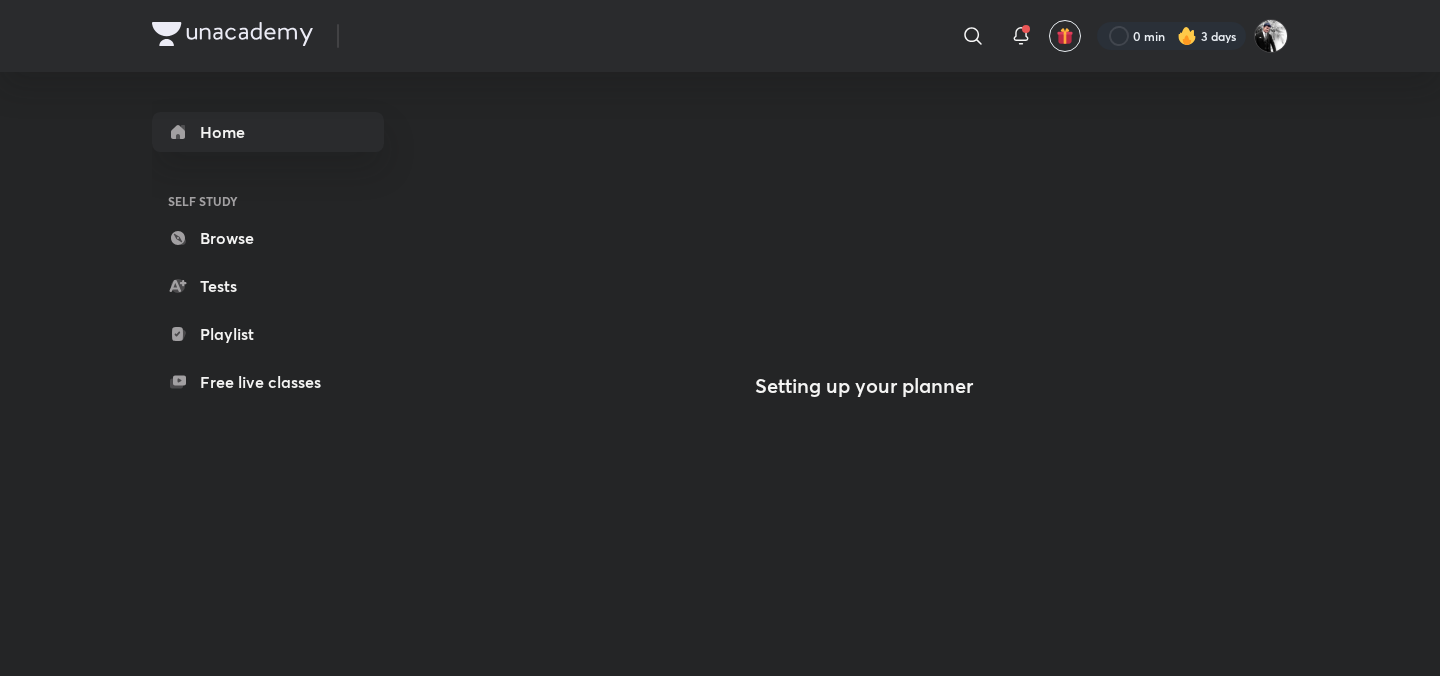 scroll, scrollTop: 0, scrollLeft: 0, axis: both 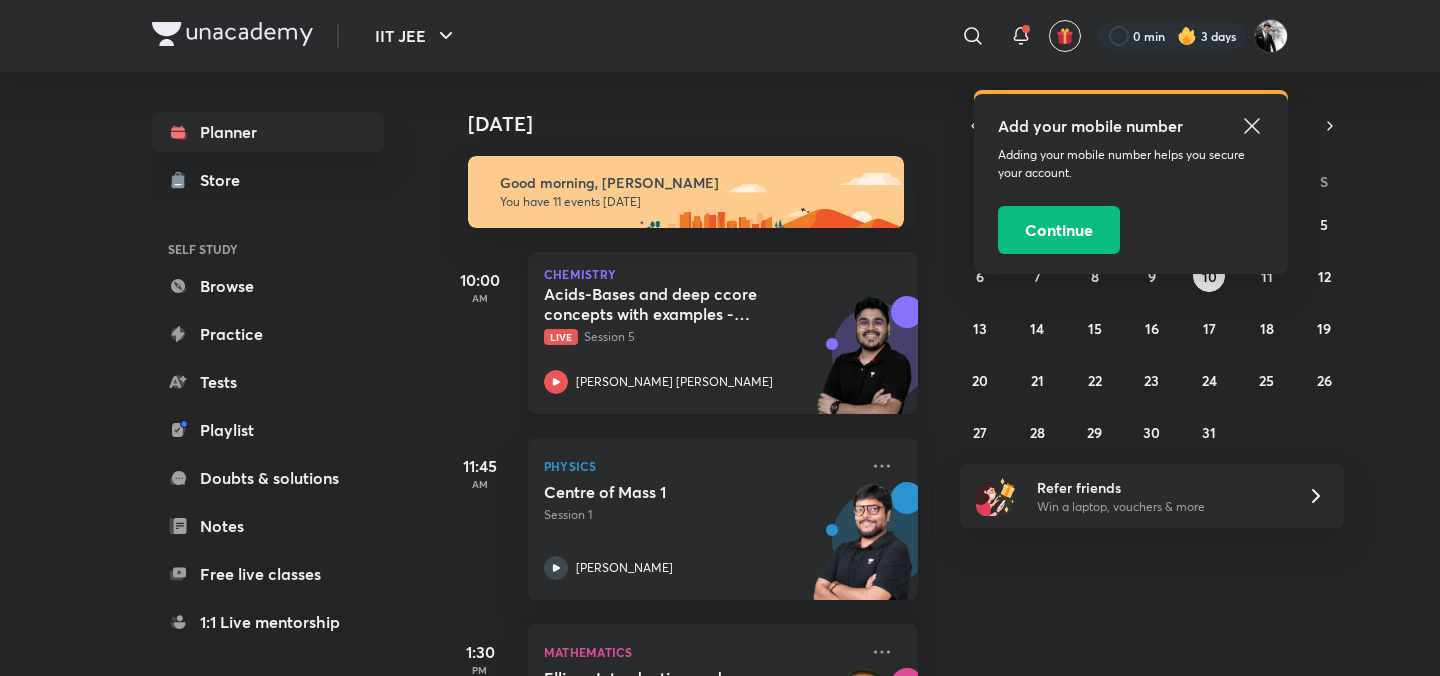 click on "Acids-Bases and deep ccore concepts with examples - Part 1" at bounding box center (668, 304) 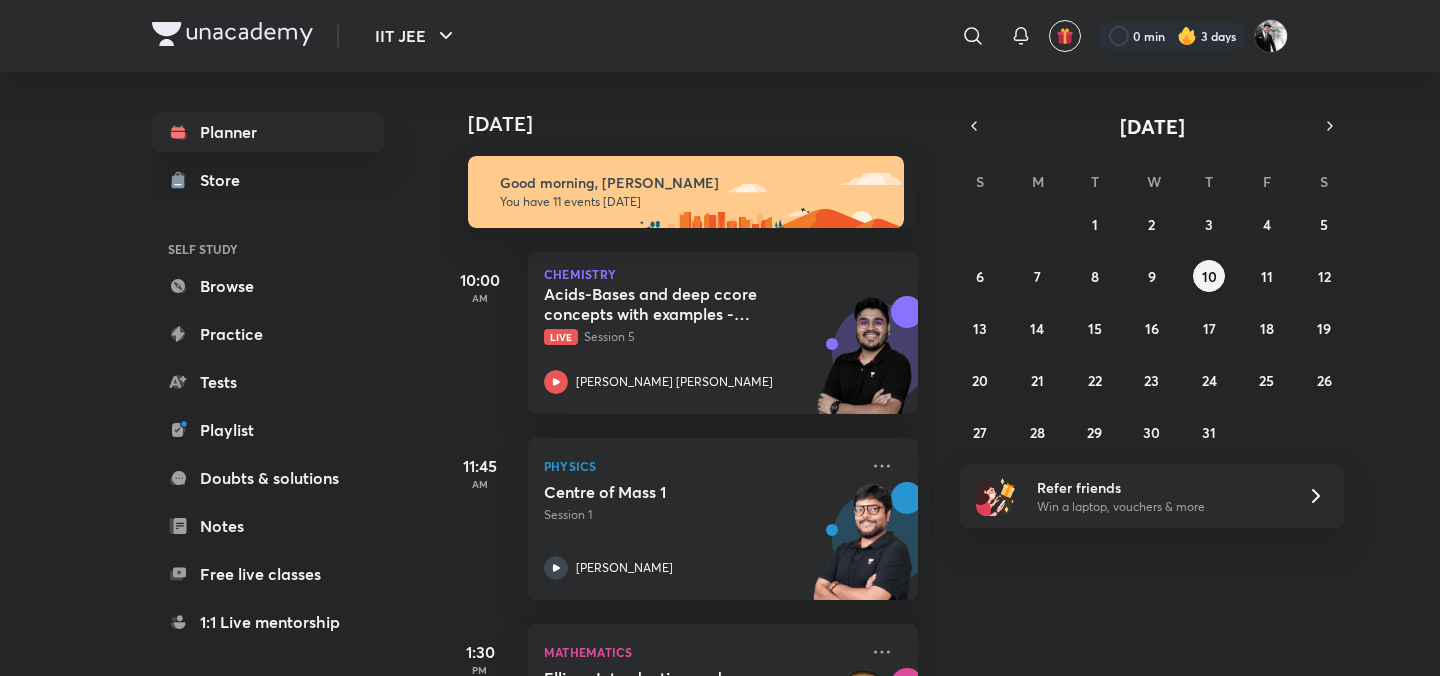 scroll, scrollTop: 0, scrollLeft: 0, axis: both 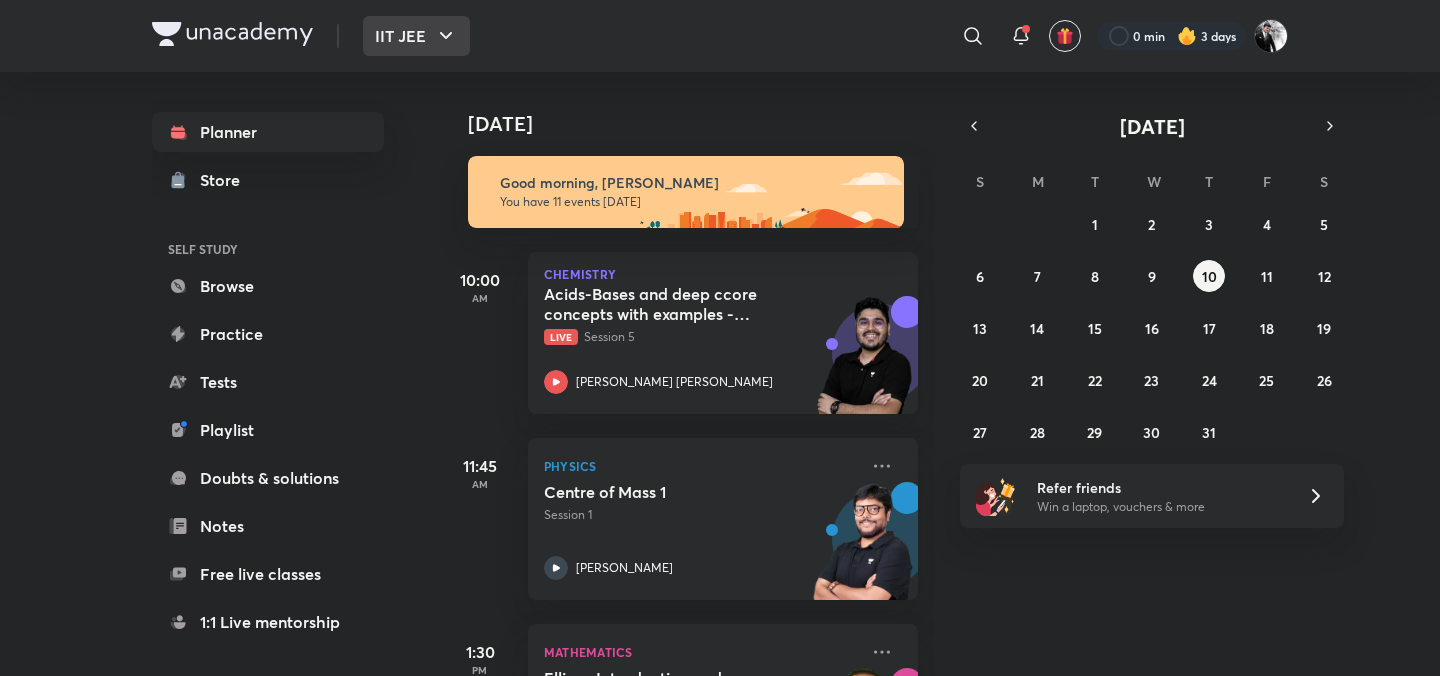 click 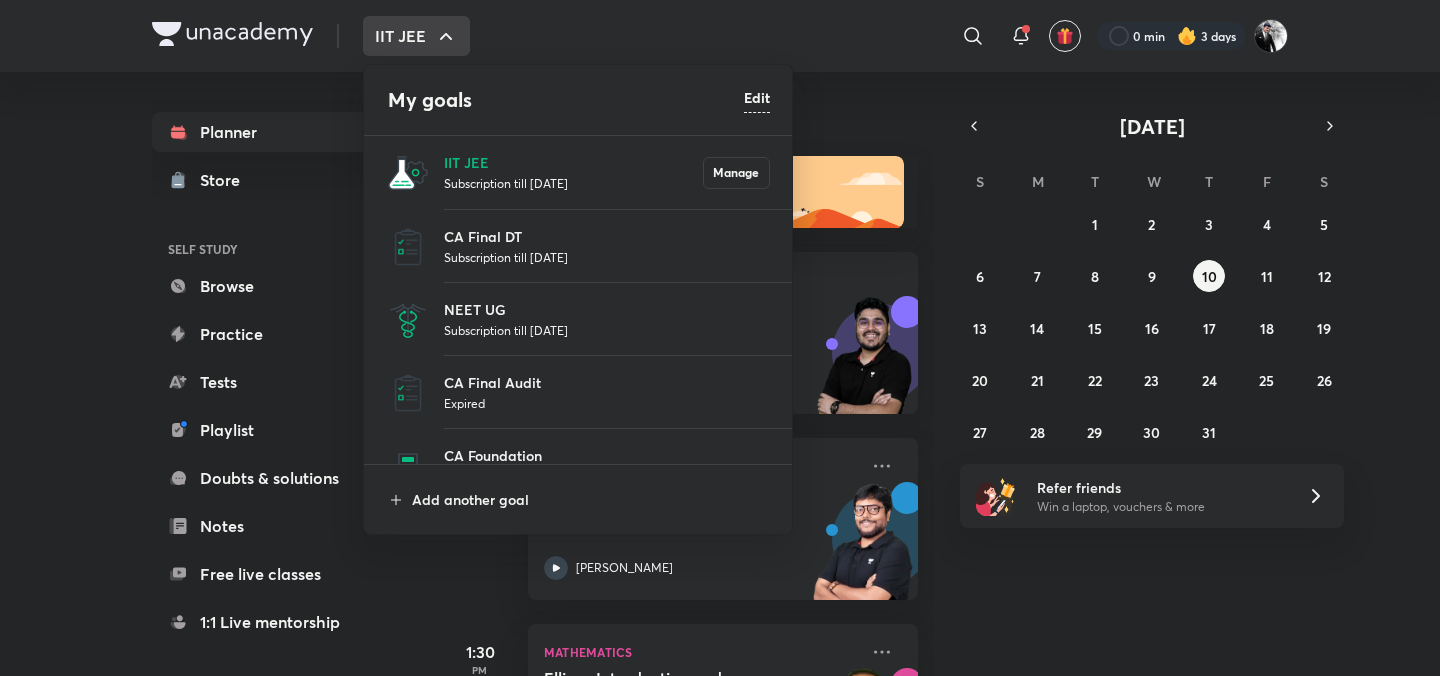 click on "Subscription till [DATE]" at bounding box center [607, 330] 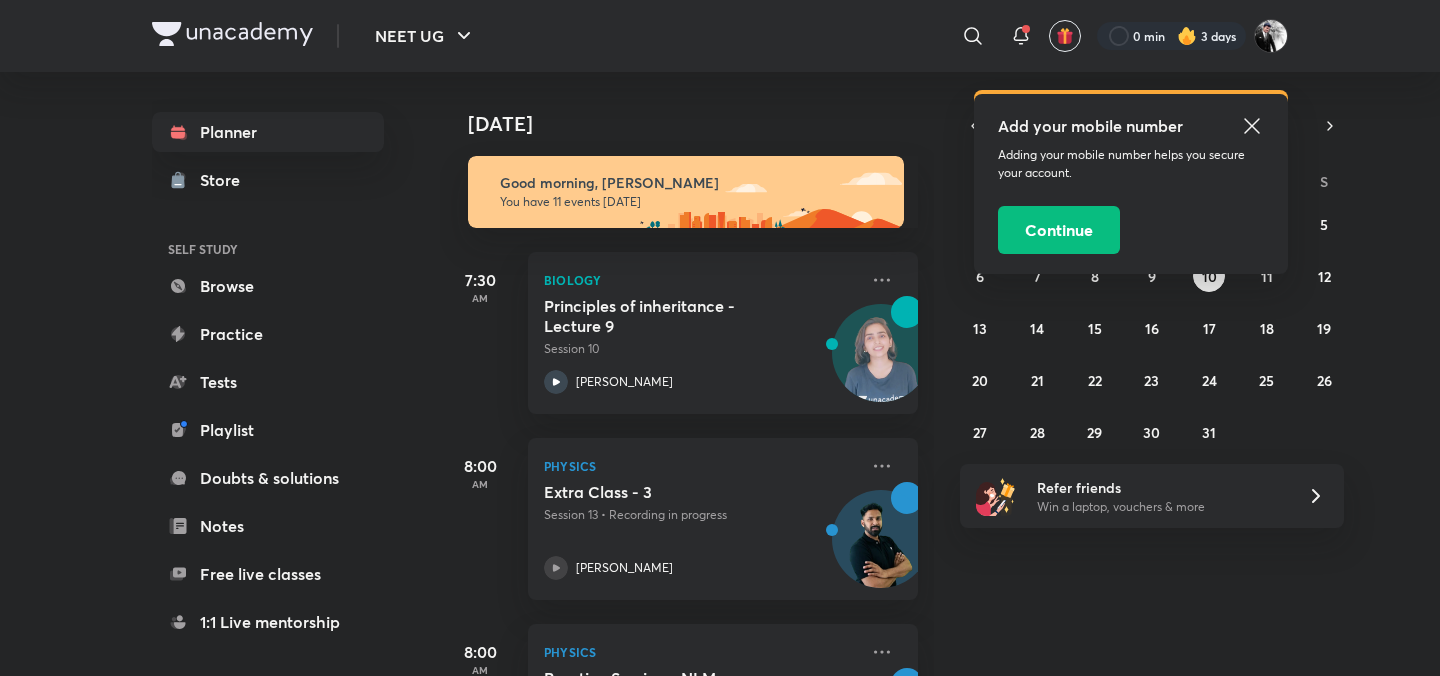 click 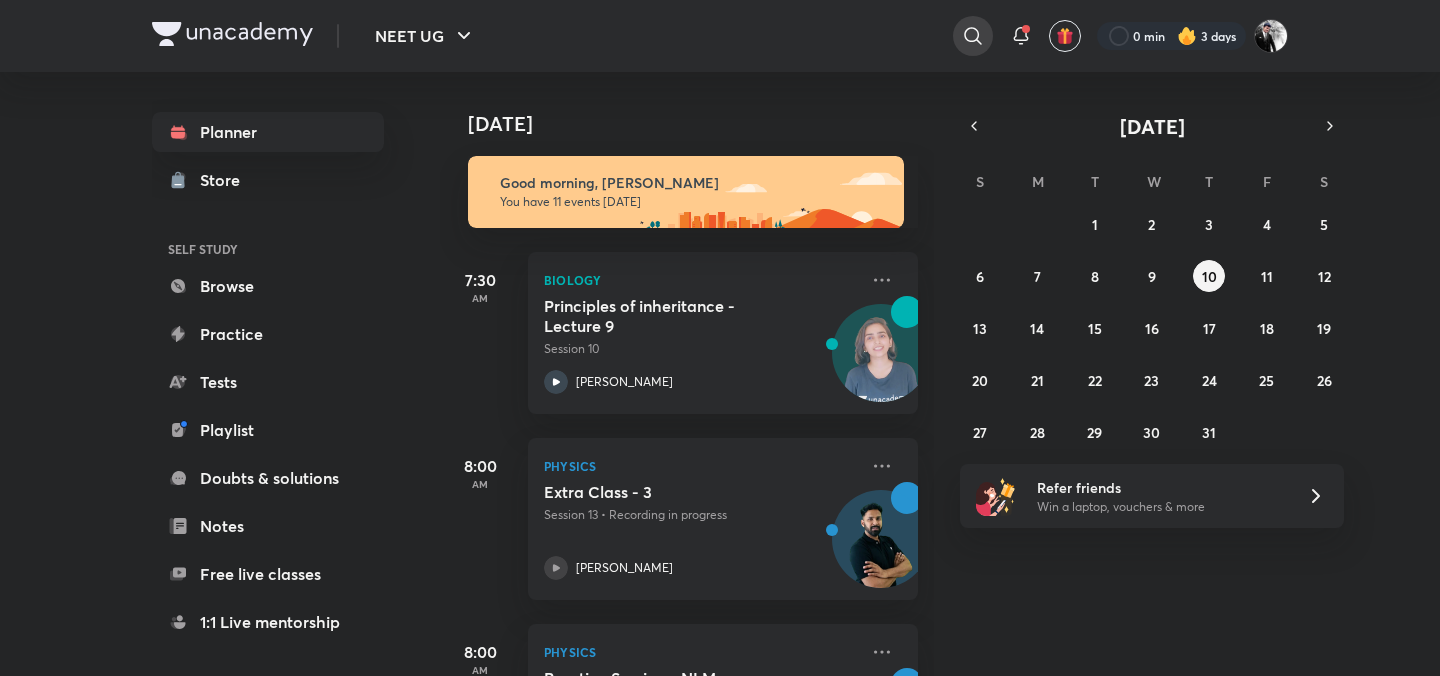 click 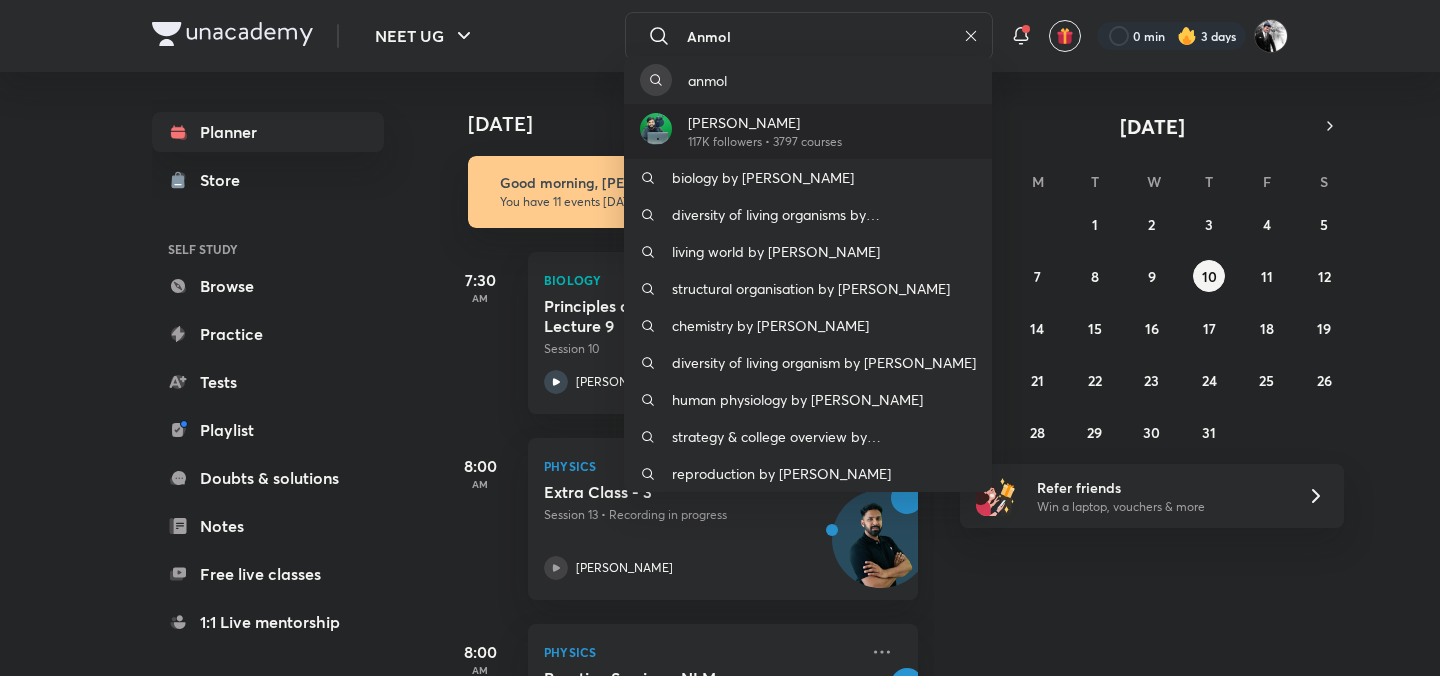 type on "Anmol" 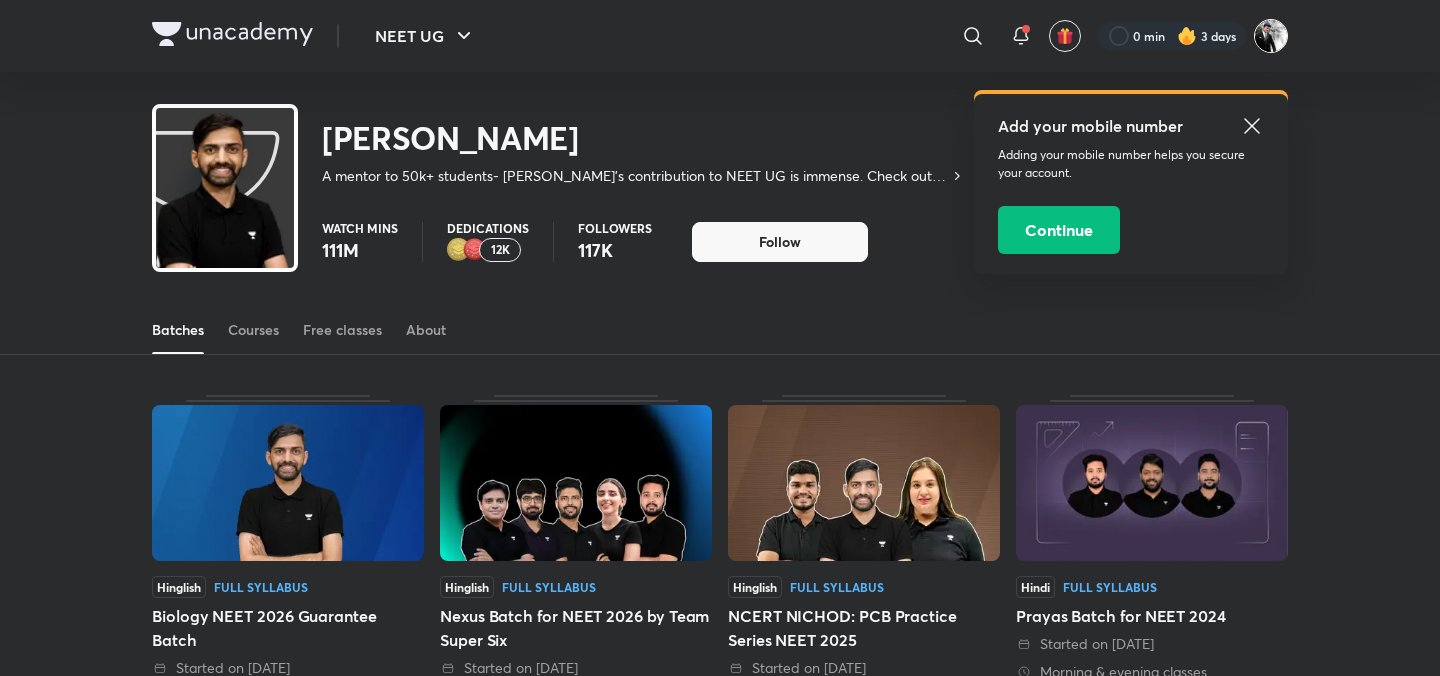 click at bounding box center (1271, 36) 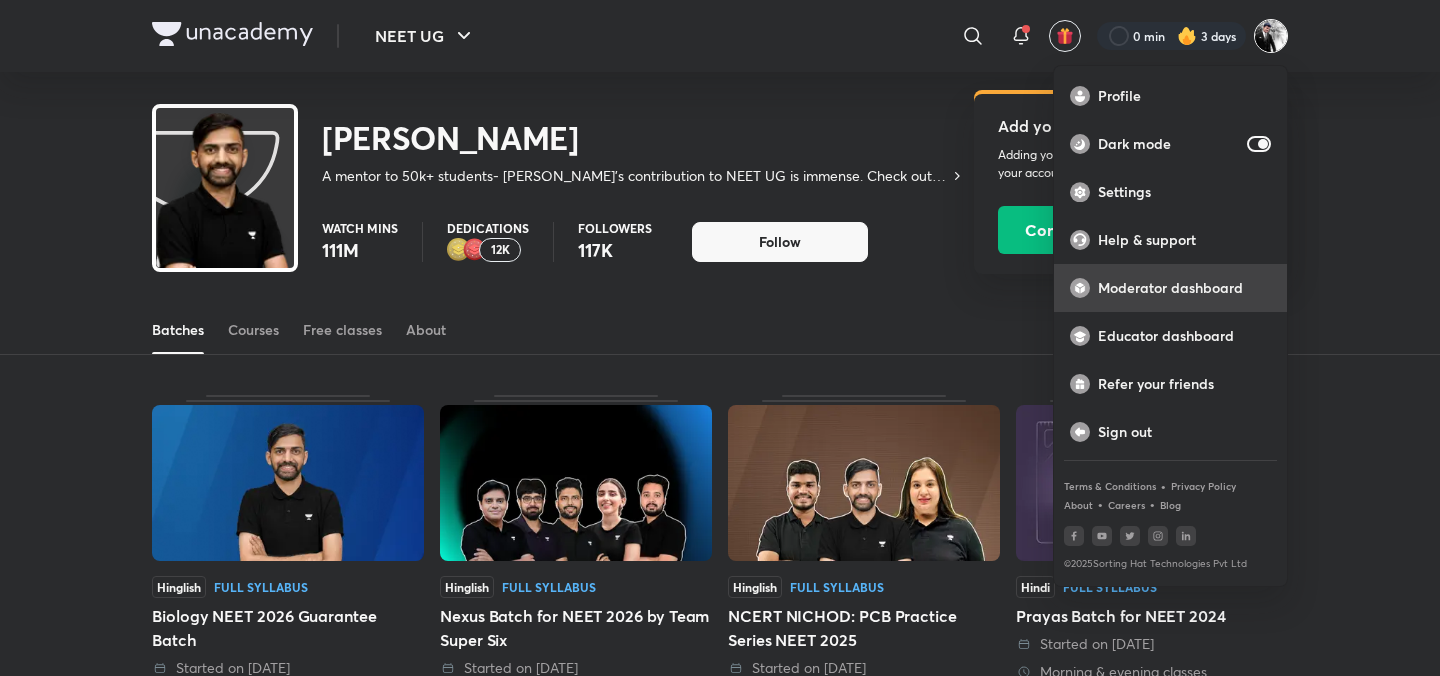 click on "Moderator dashboard" at bounding box center (1184, 288) 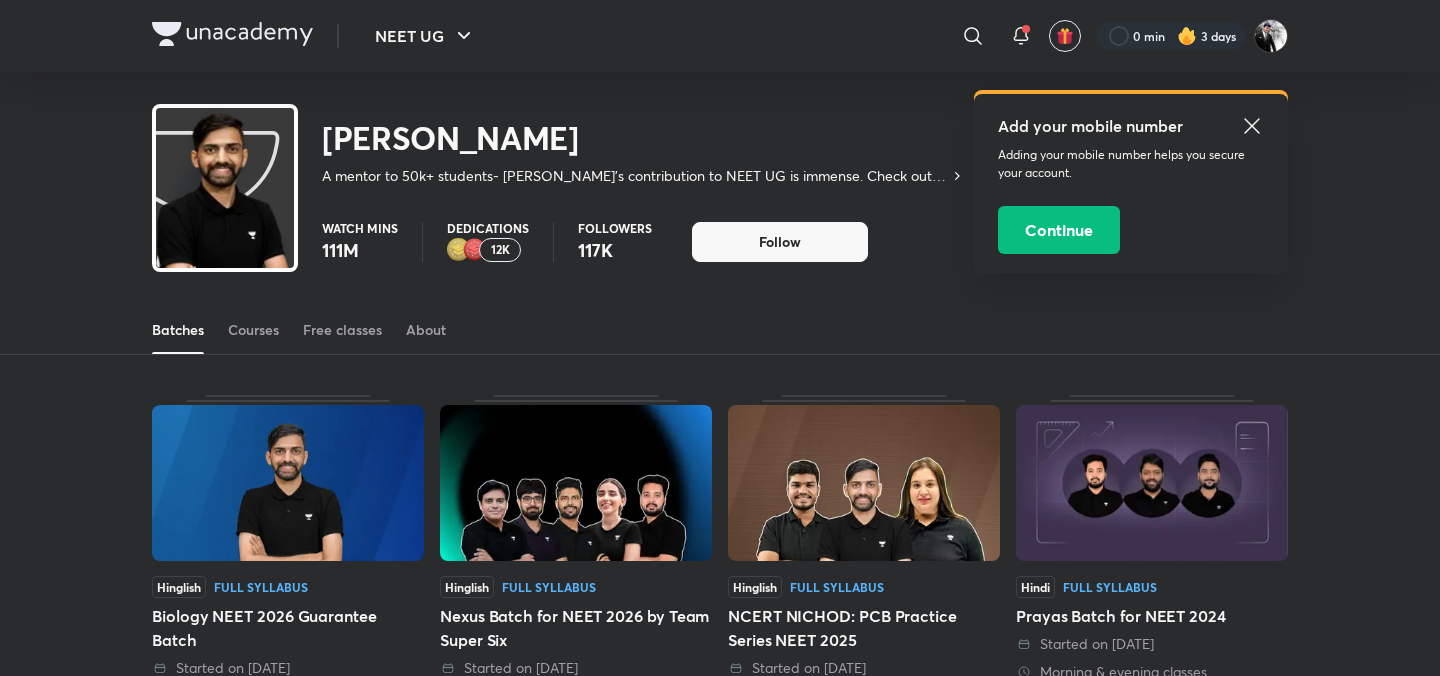 click 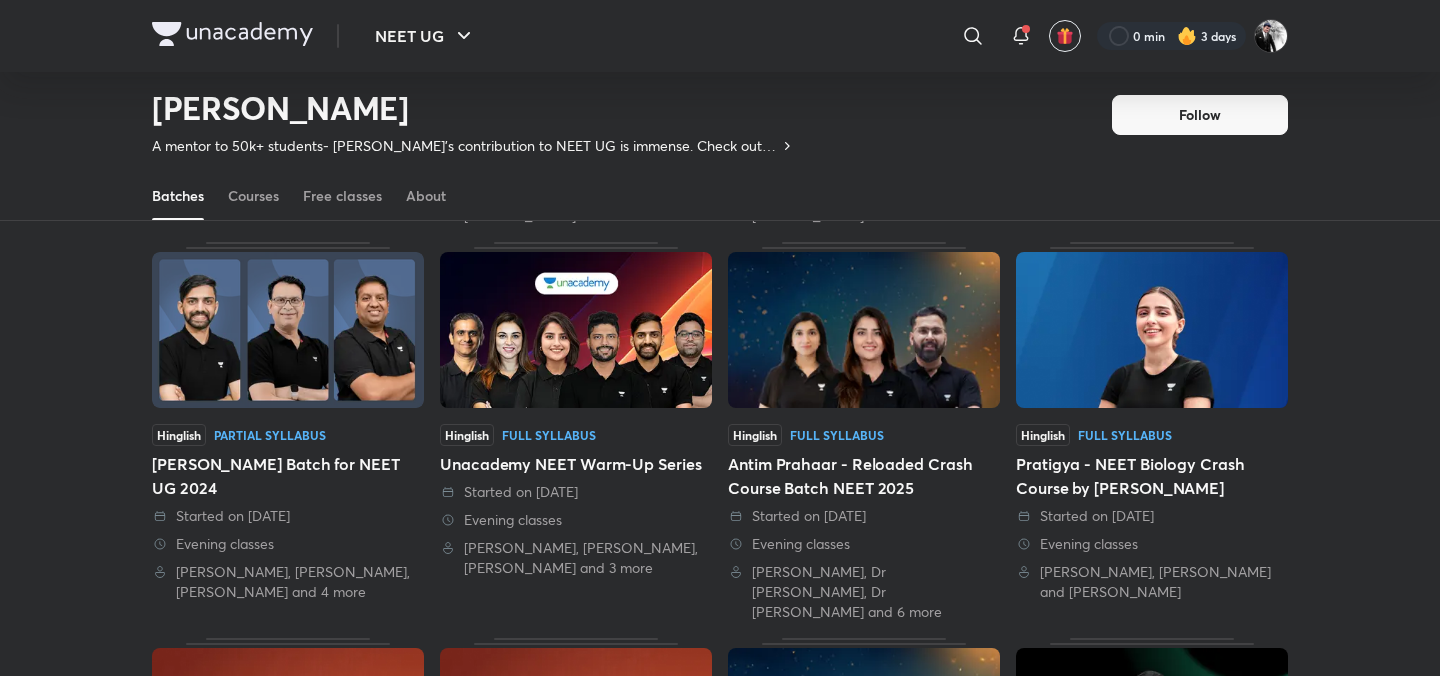 scroll, scrollTop: 0, scrollLeft: 0, axis: both 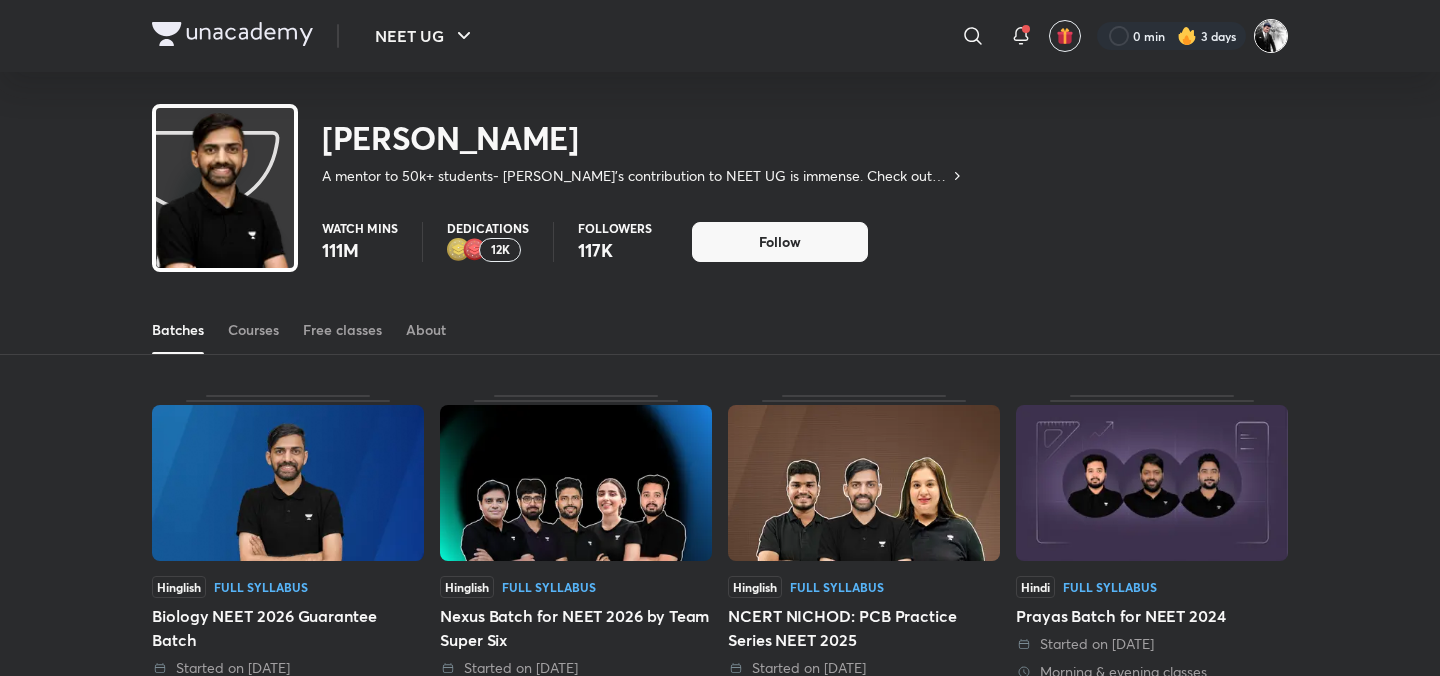 click at bounding box center [1271, 36] 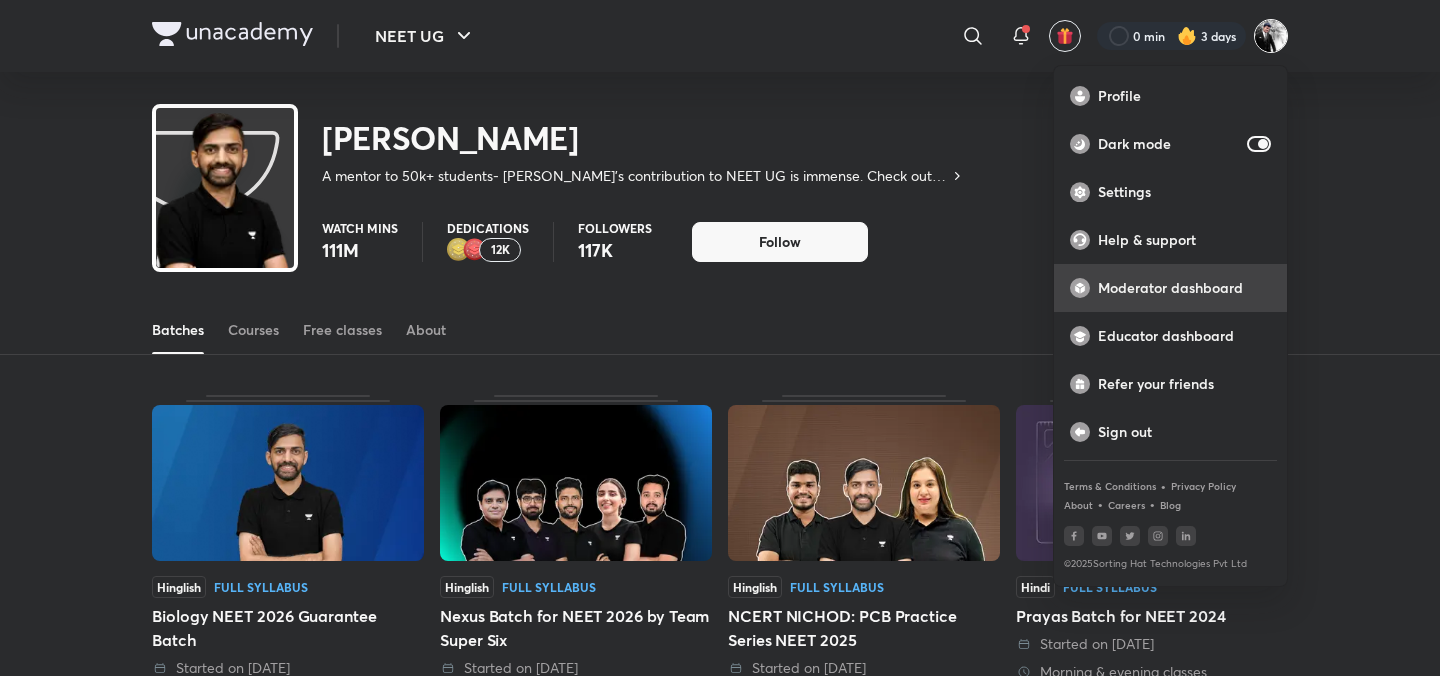 click on "Moderator dashboard" at bounding box center [1184, 288] 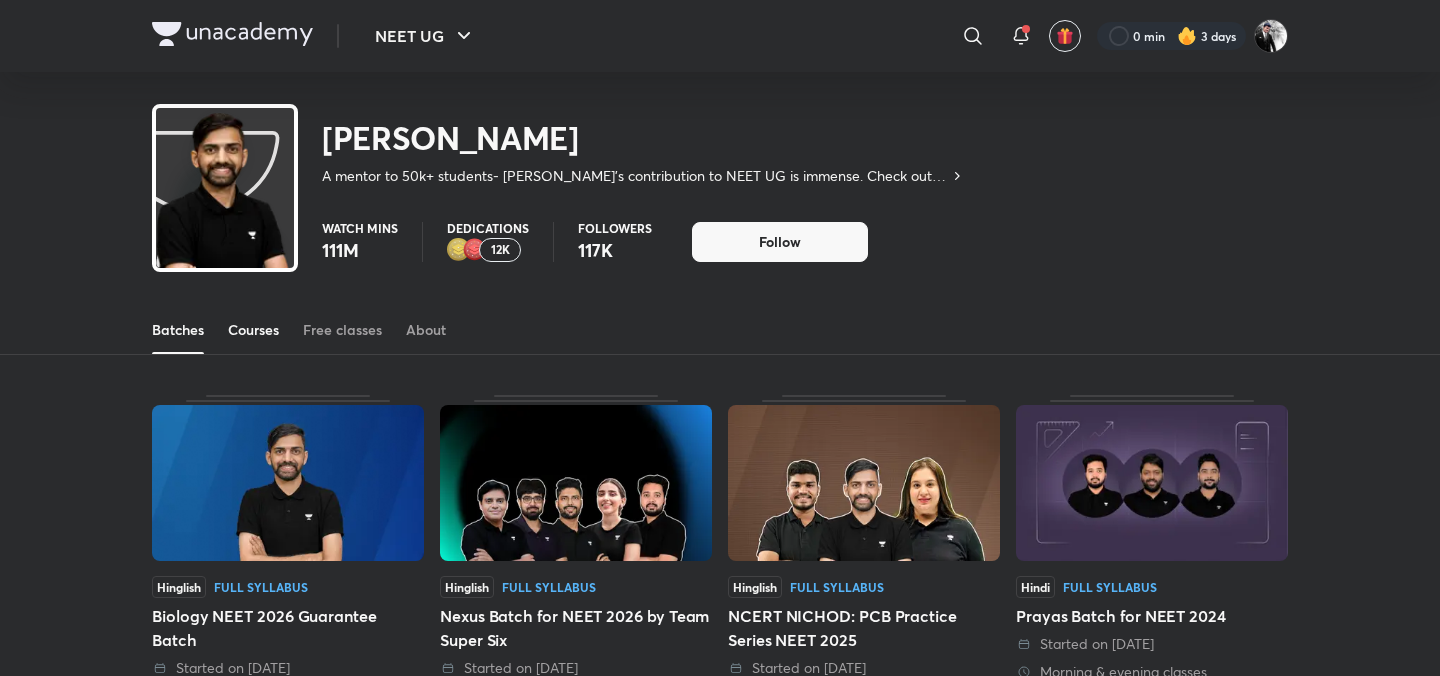 click on "Courses" at bounding box center [253, 330] 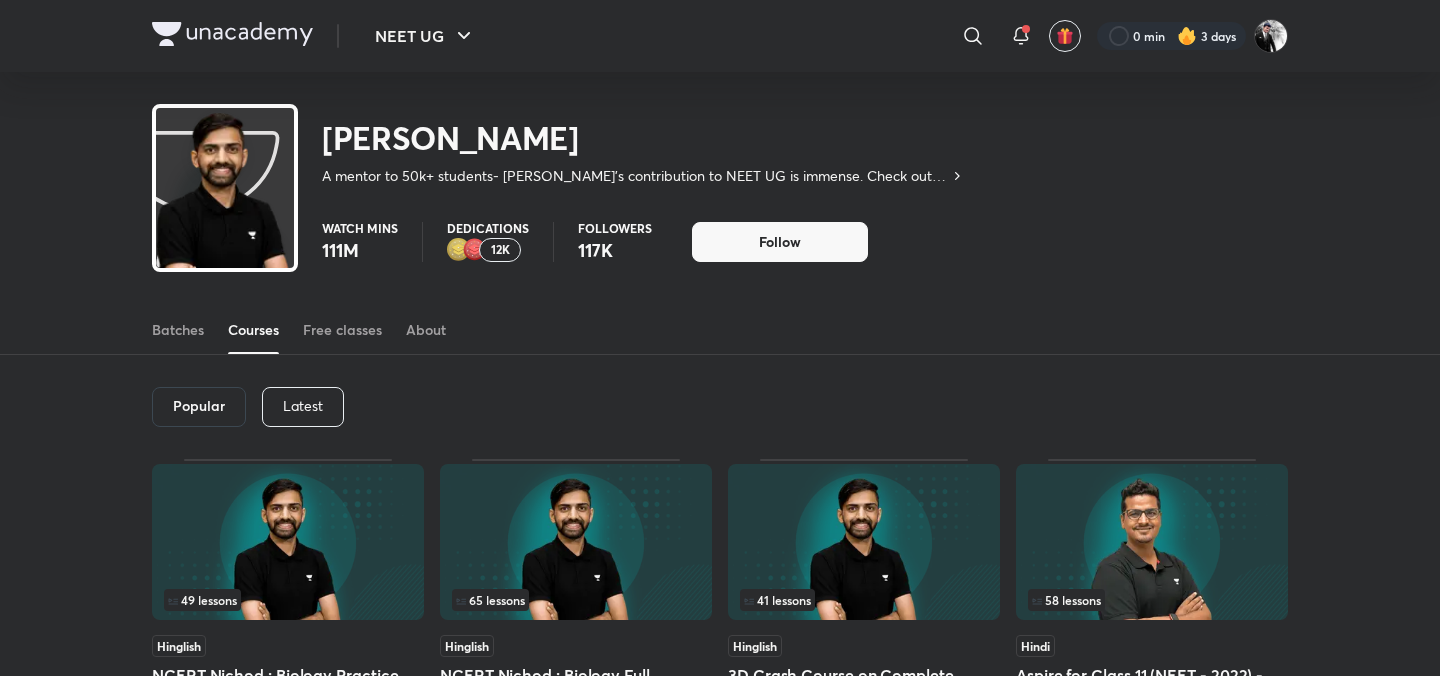 click on "Latest" at bounding box center [303, 407] 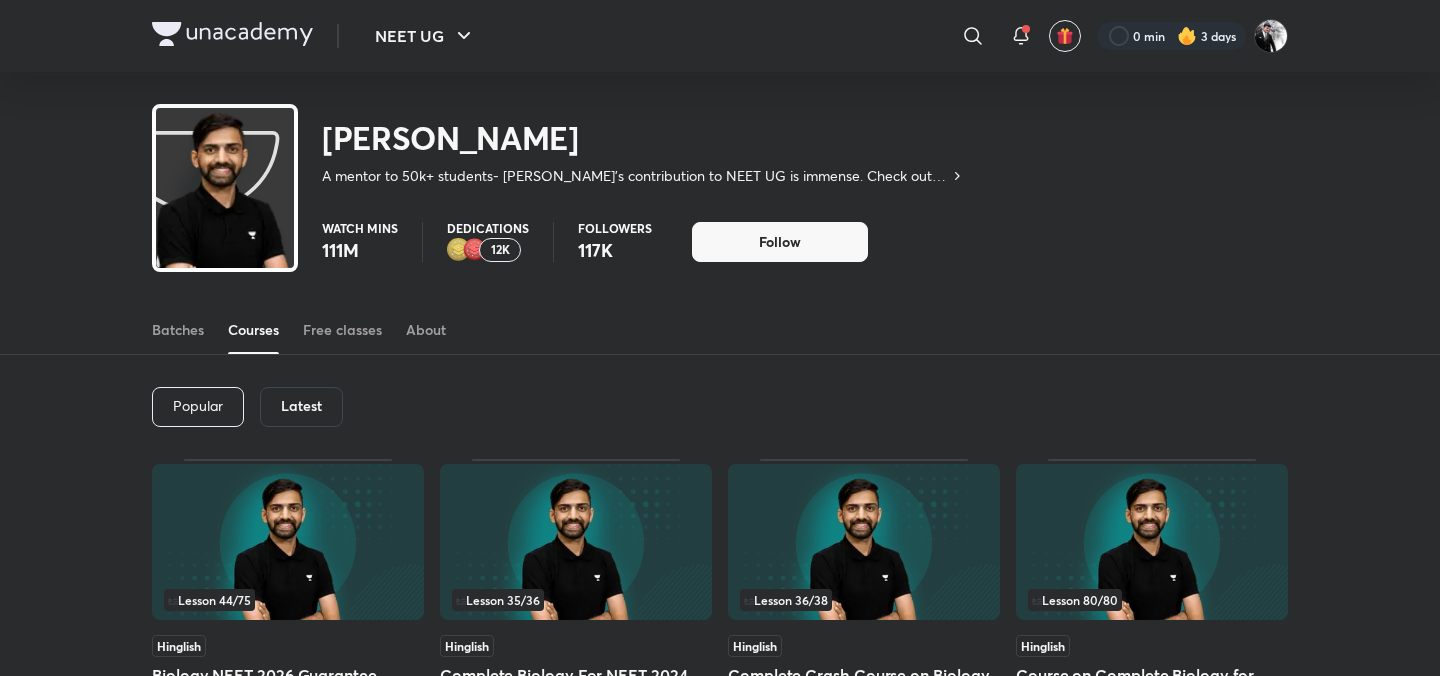 click on "Latest" at bounding box center [301, 406] 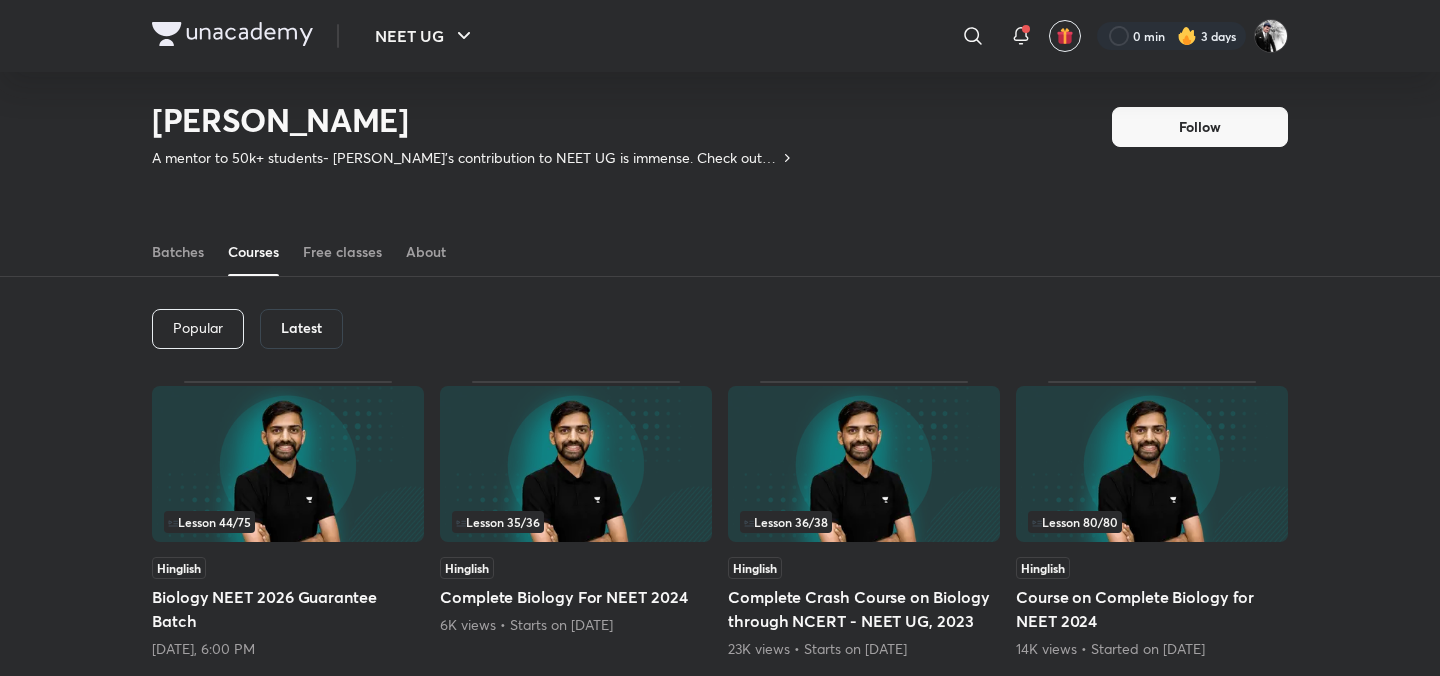 scroll, scrollTop: 121, scrollLeft: 0, axis: vertical 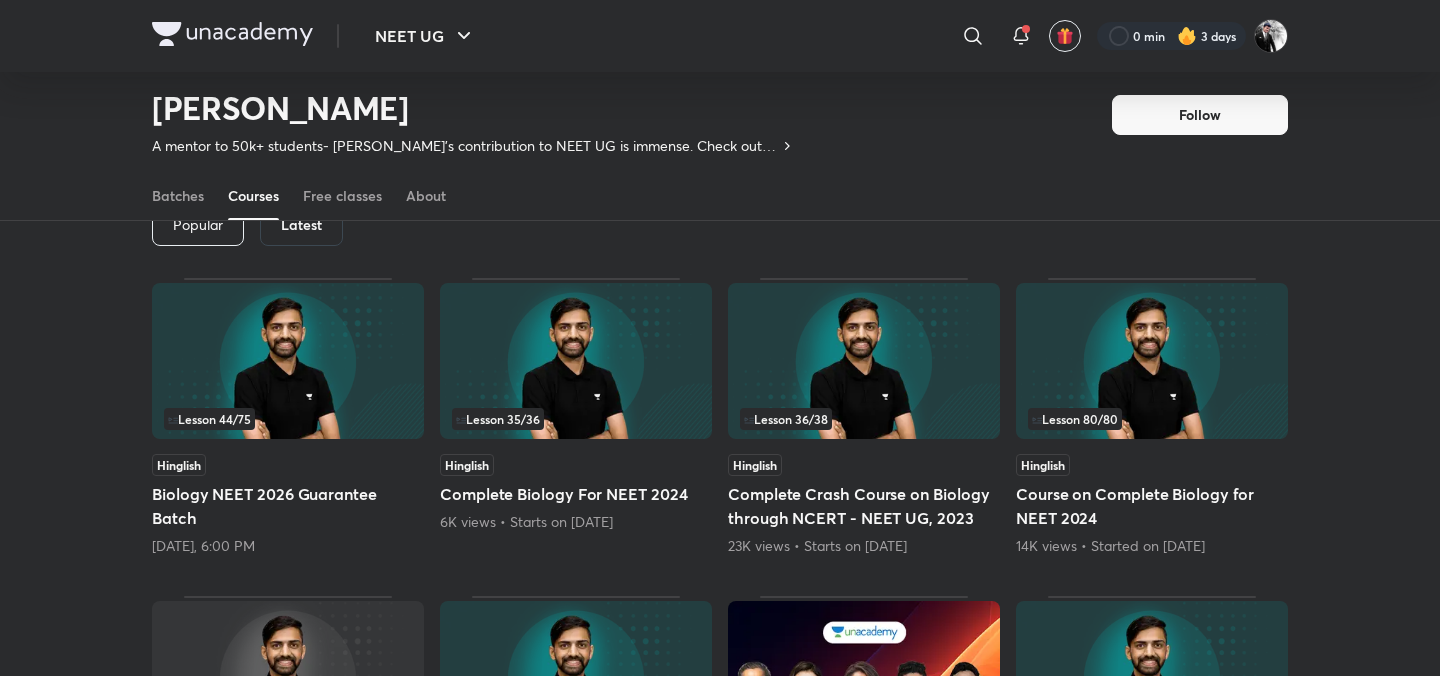 click on "Biology NEET 2026 Guarantee Batch" at bounding box center [288, 506] 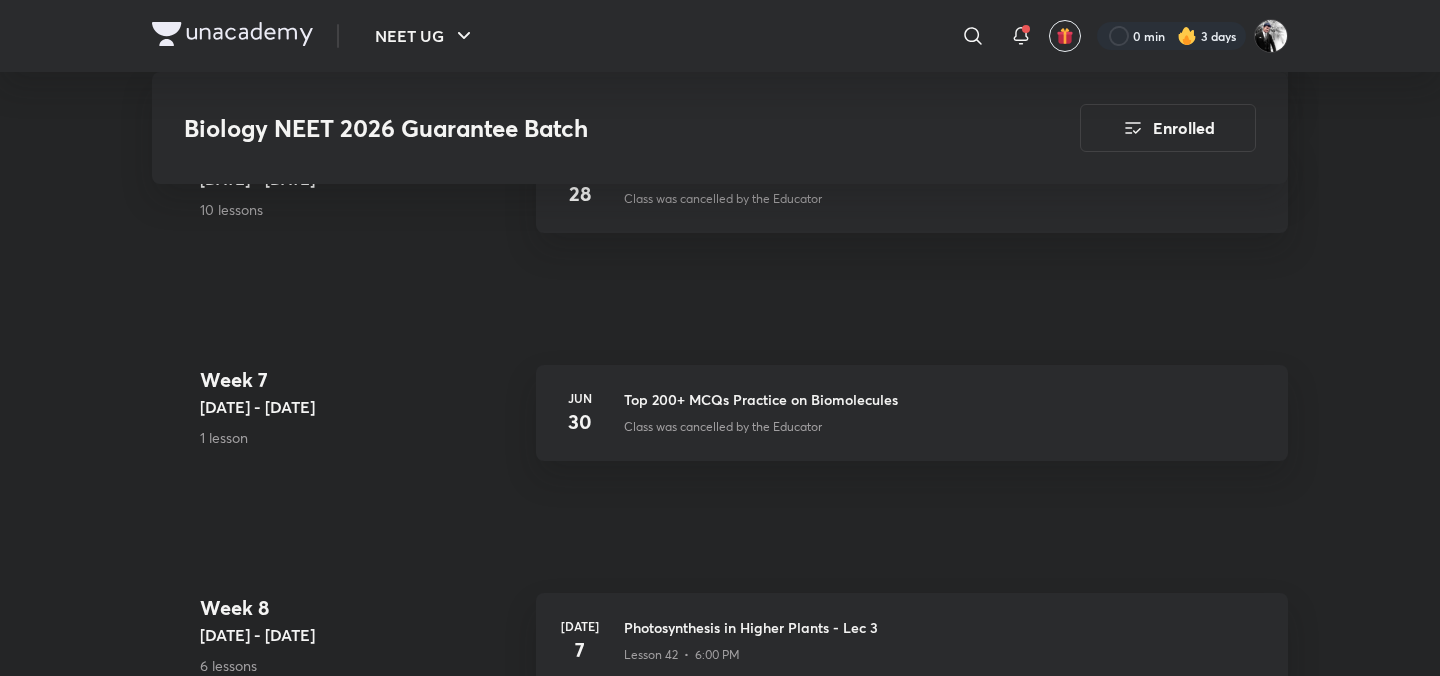 scroll, scrollTop: 6309, scrollLeft: 0, axis: vertical 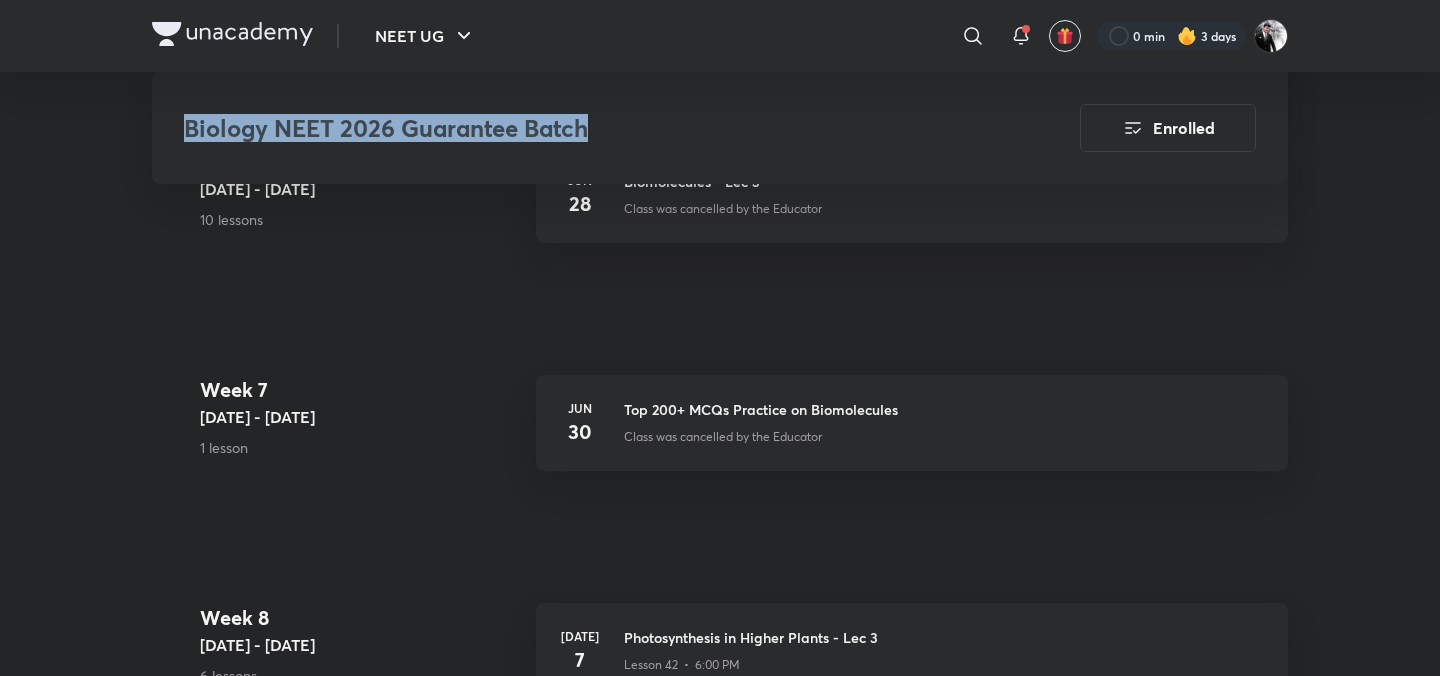 drag, startPoint x: 187, startPoint y: 129, endPoint x: 531, endPoint y: 142, distance: 344.24554 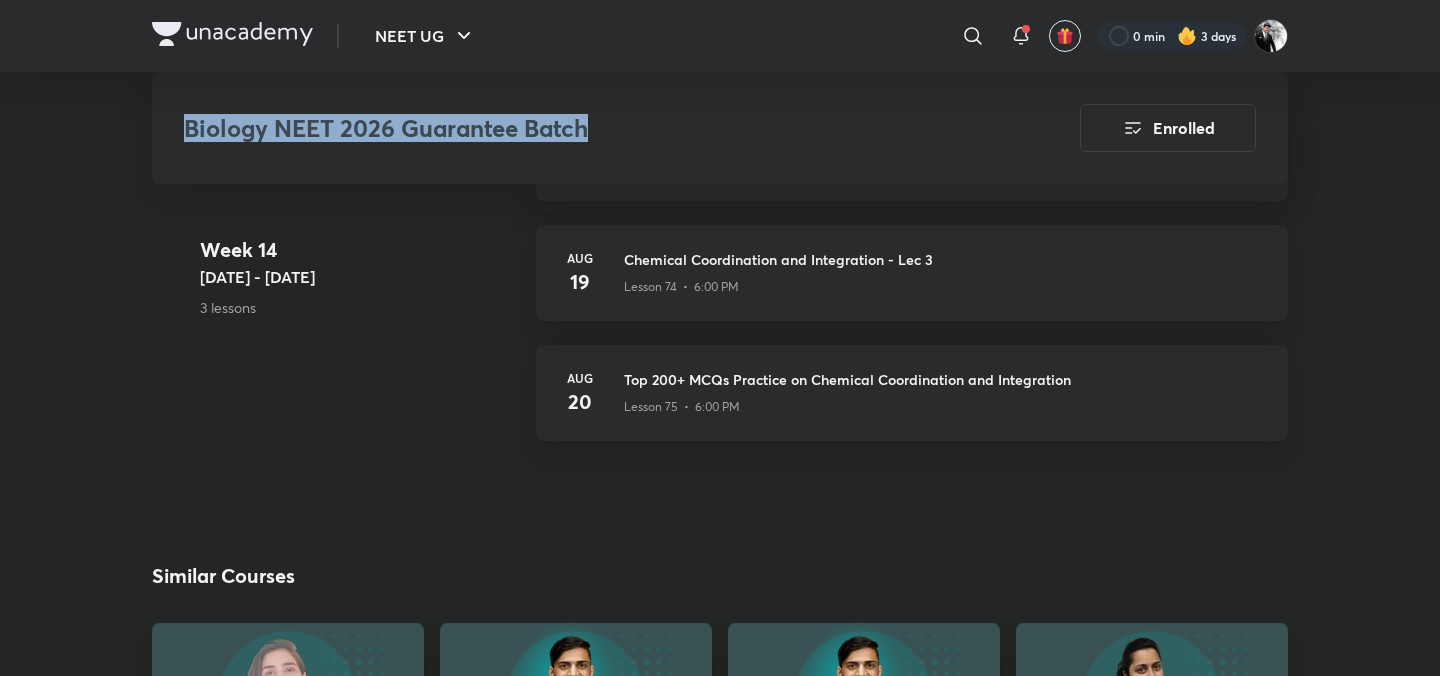 scroll, scrollTop: 11069, scrollLeft: 0, axis: vertical 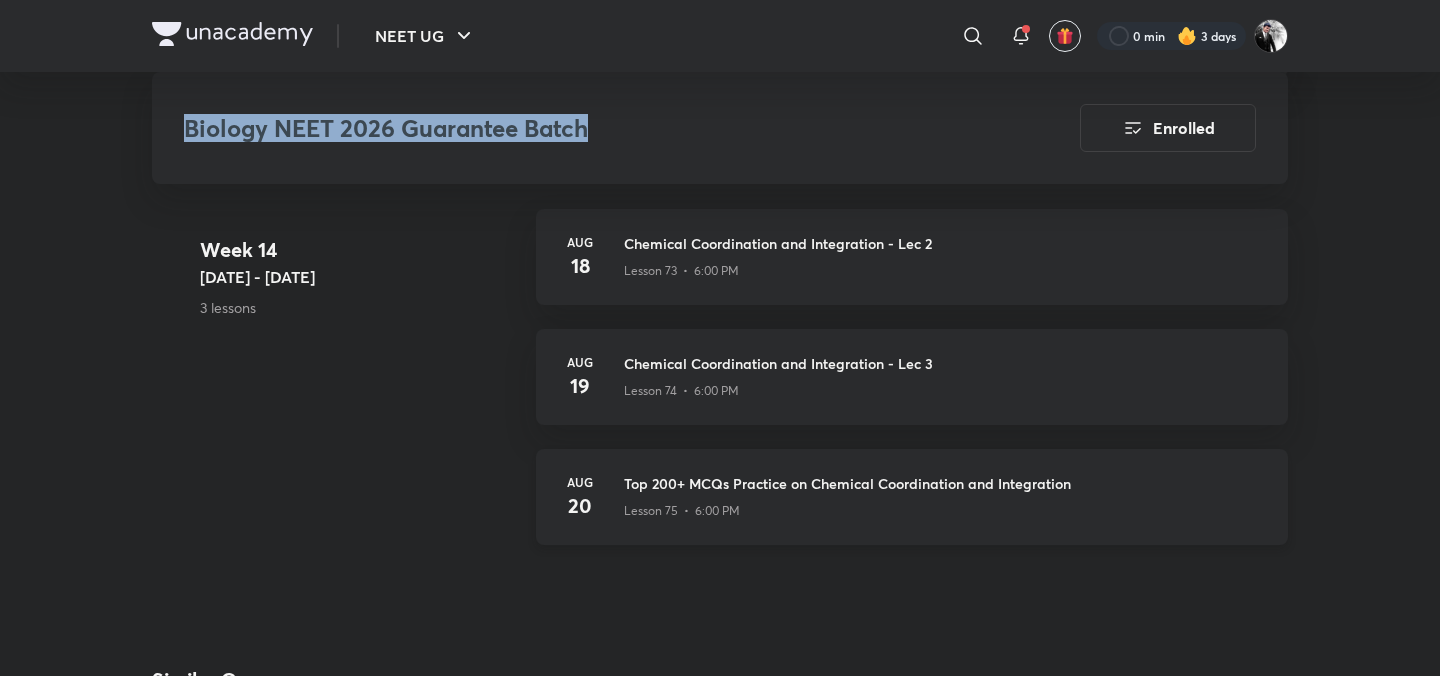 click on "Top 200+ MCQs Practice on Chemical Coordination and Integration" at bounding box center (944, 483) 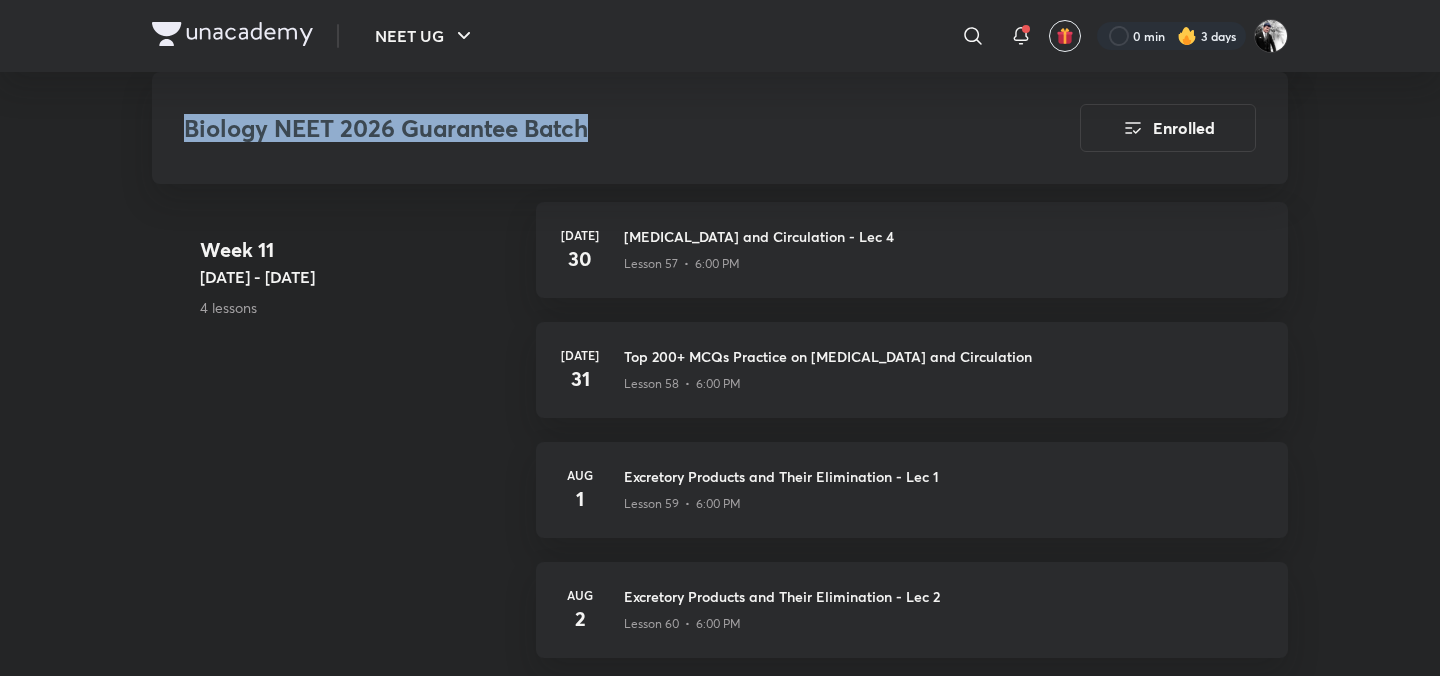 scroll, scrollTop: 8835, scrollLeft: 0, axis: vertical 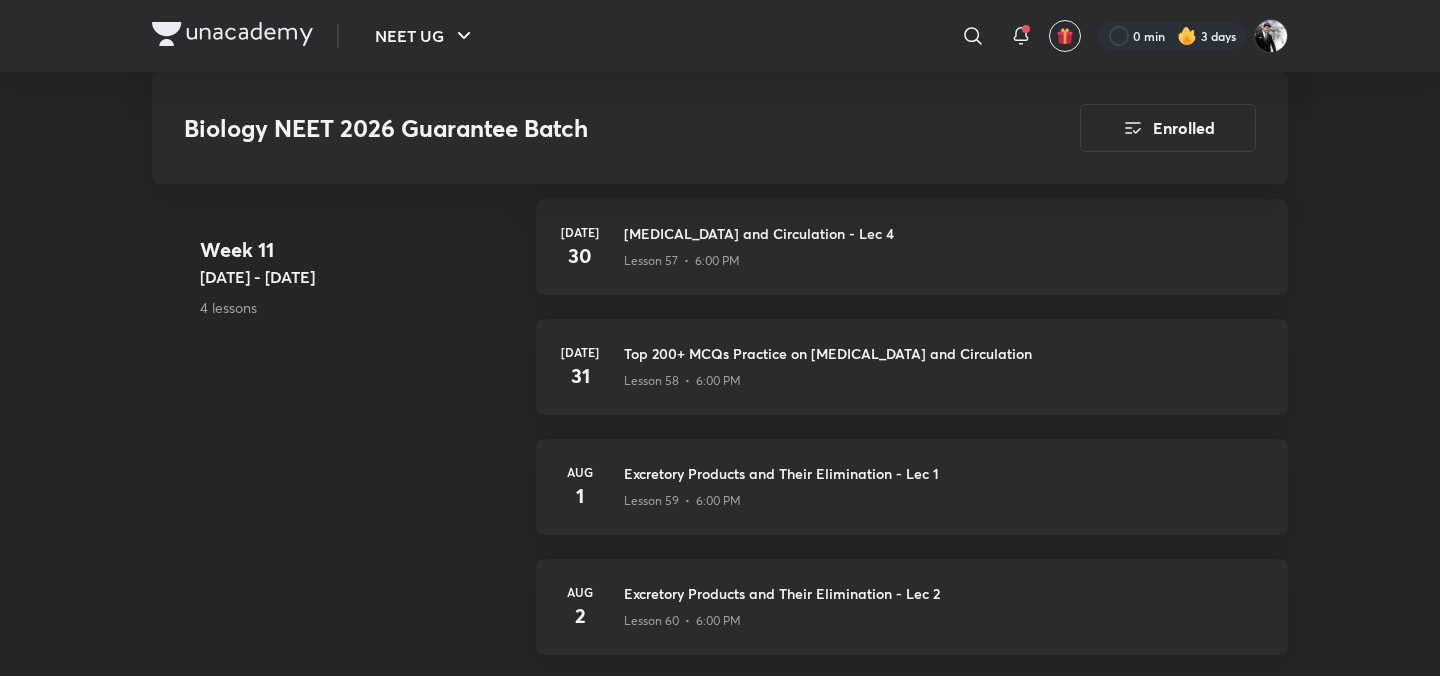 click on "4 lessons" at bounding box center (360, 307) 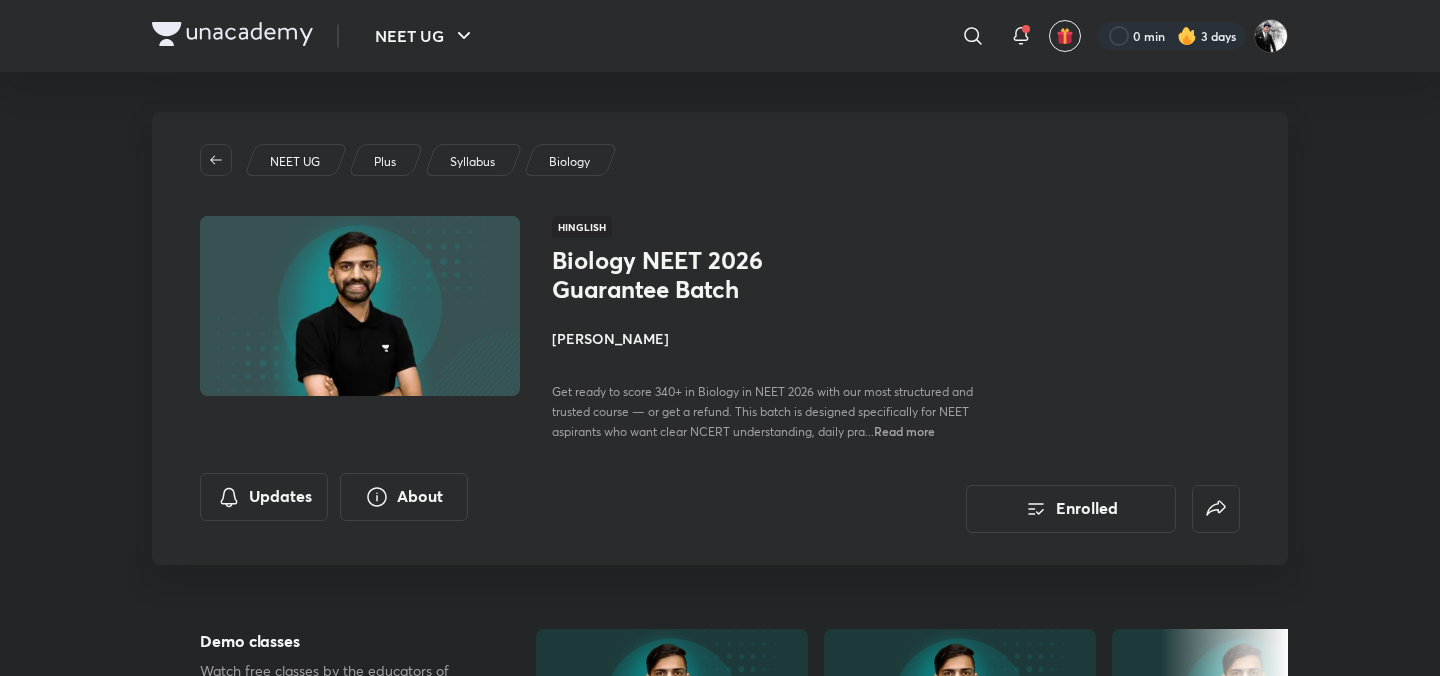 scroll, scrollTop: 36, scrollLeft: 0, axis: vertical 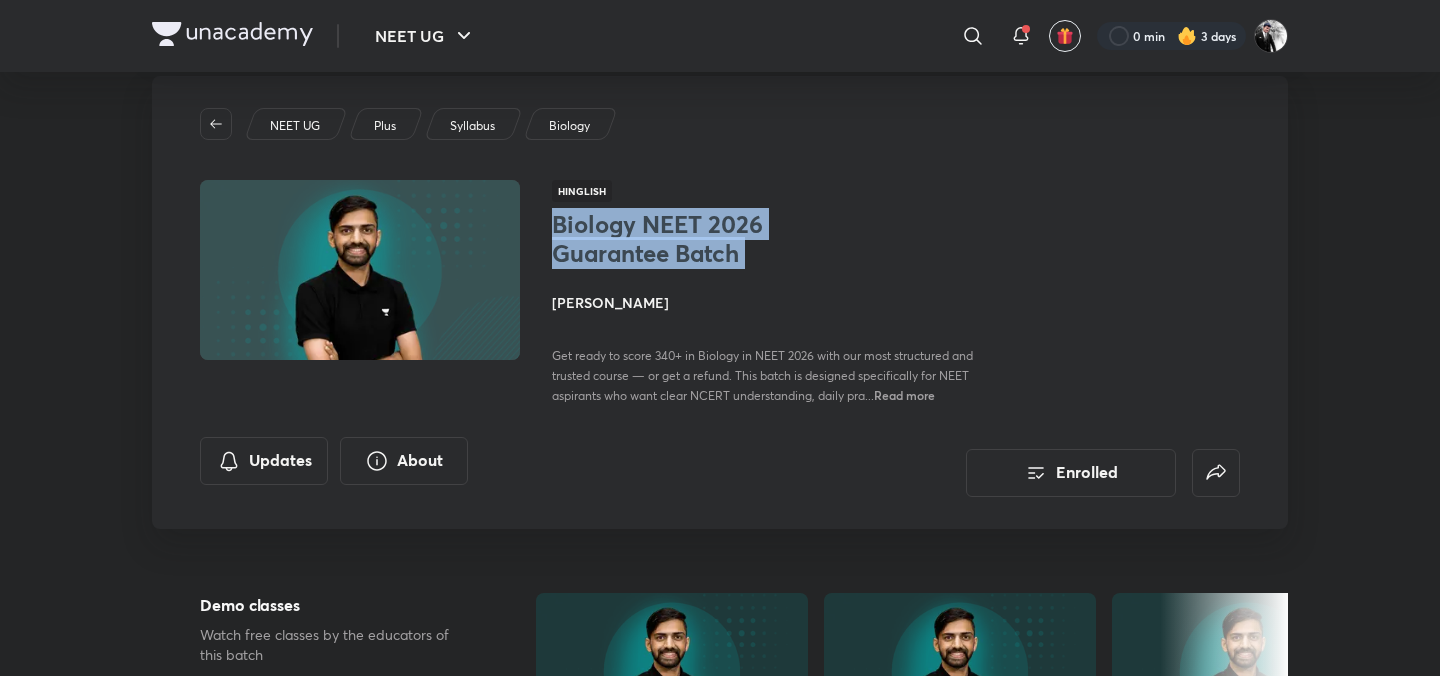 drag, startPoint x: 556, startPoint y: 224, endPoint x: 752, endPoint y: 282, distance: 204.40157 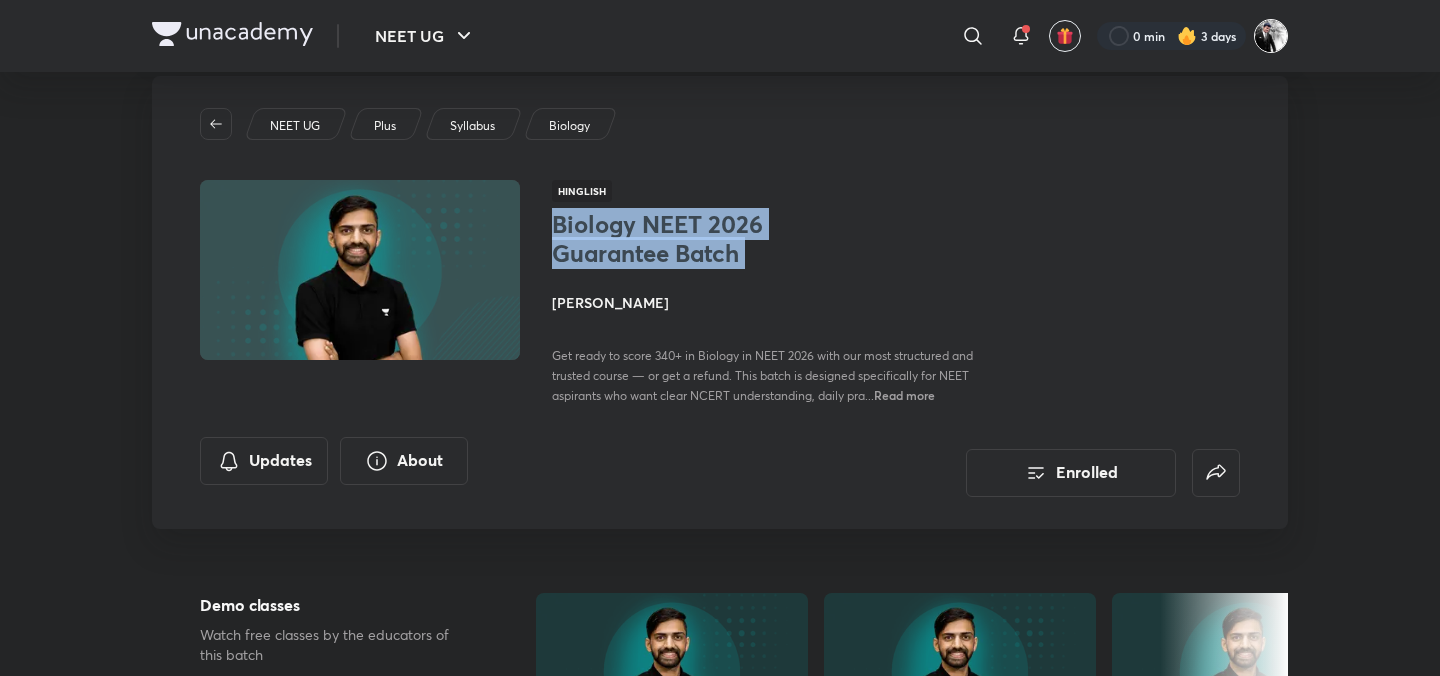 click at bounding box center [1271, 36] 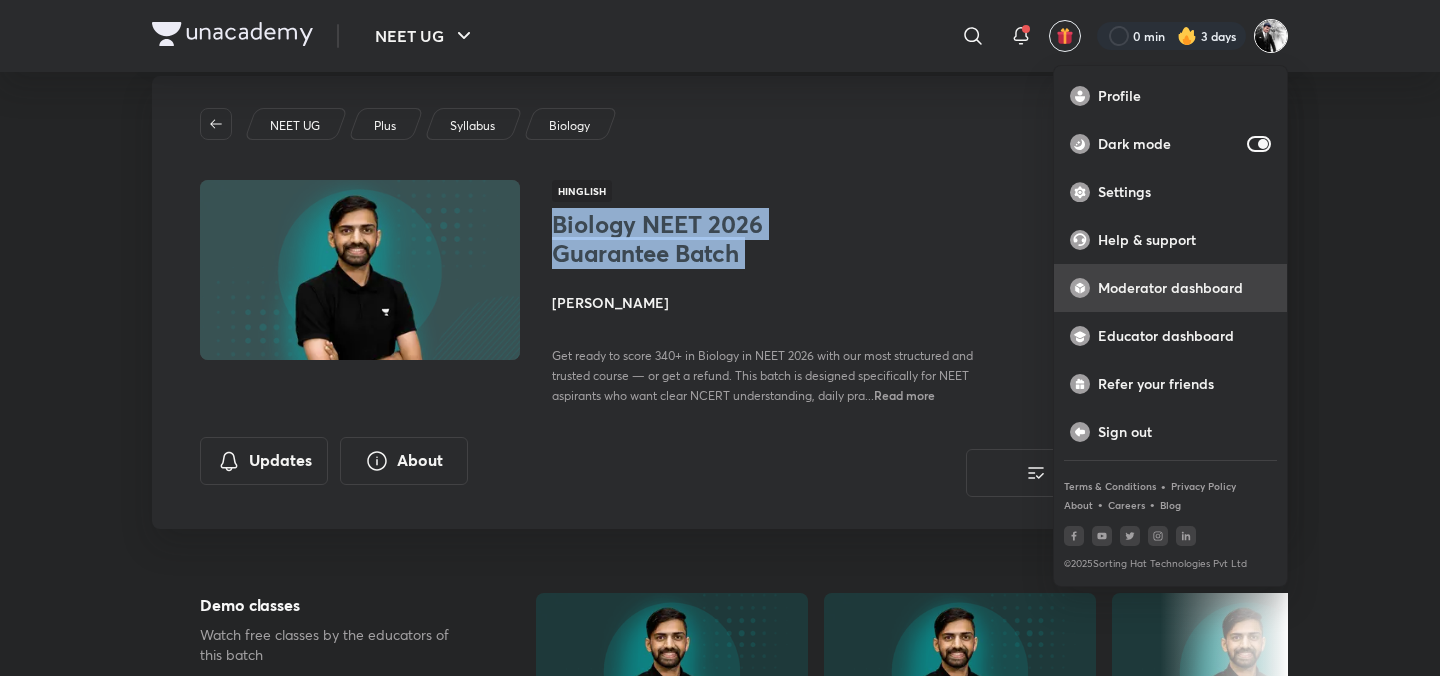 click on "Moderator dashboard" at bounding box center [1184, 288] 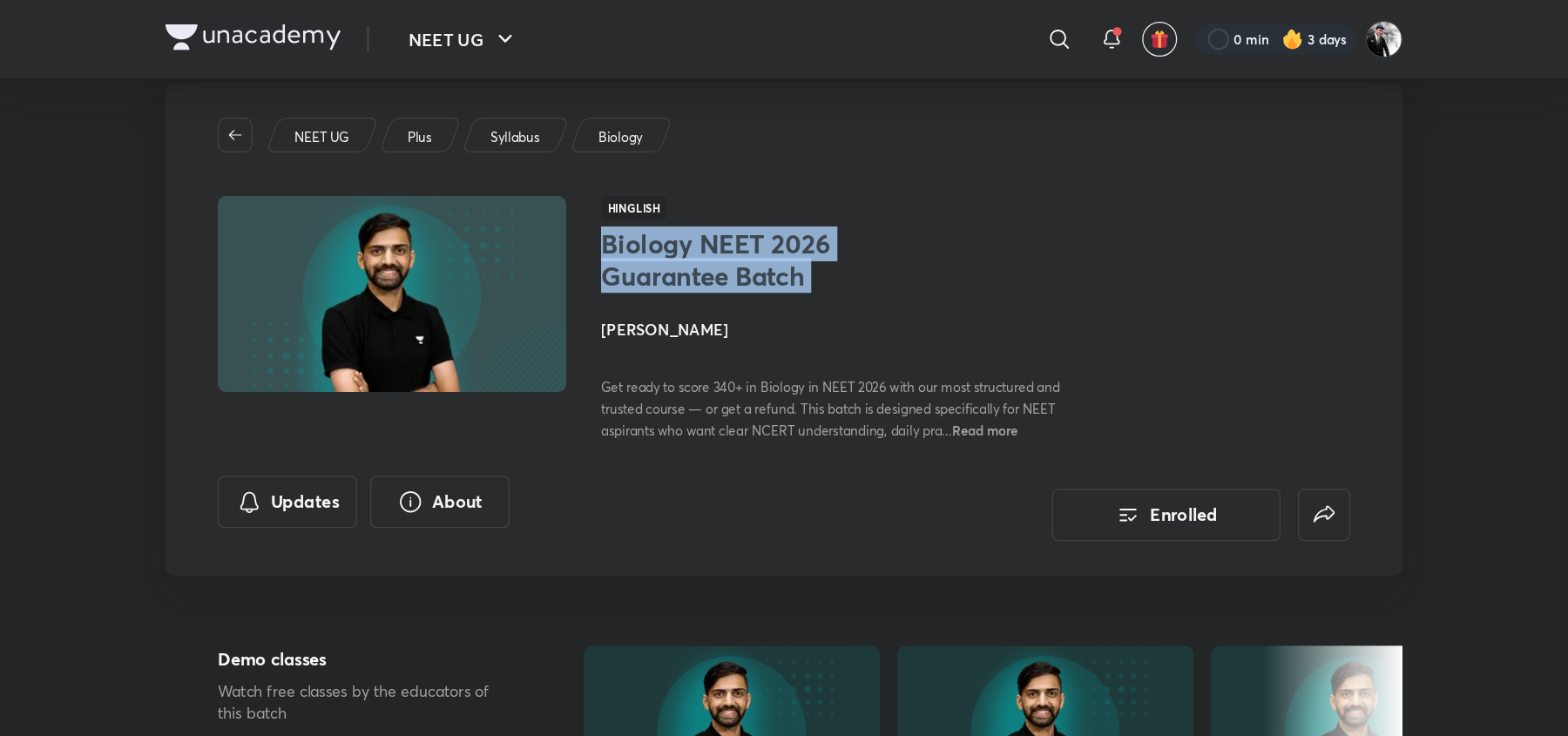 scroll, scrollTop: 31, scrollLeft: 0, axis: vertical 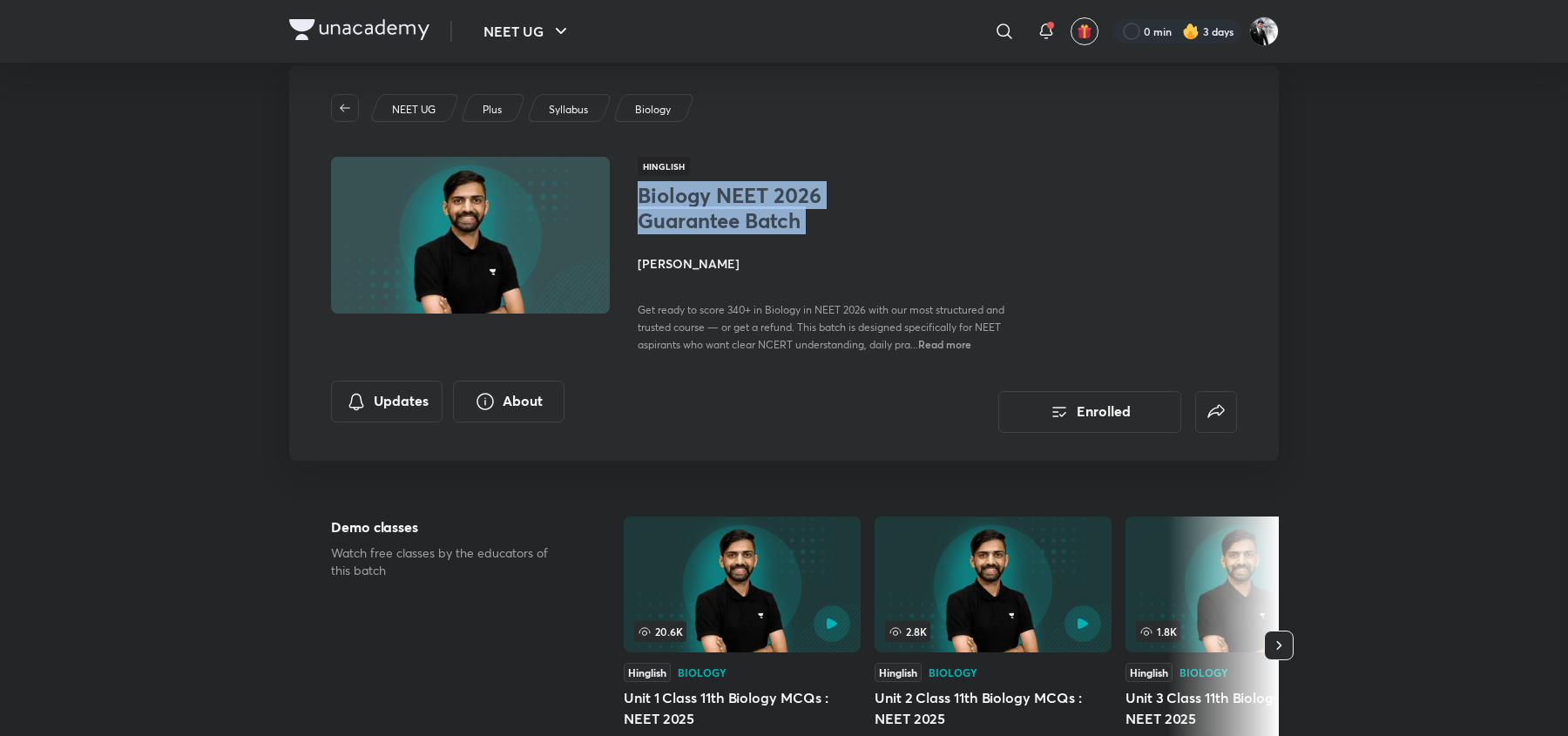 click on "Biology NEET 2026 Guarantee Batch" at bounding box center (780, 208) 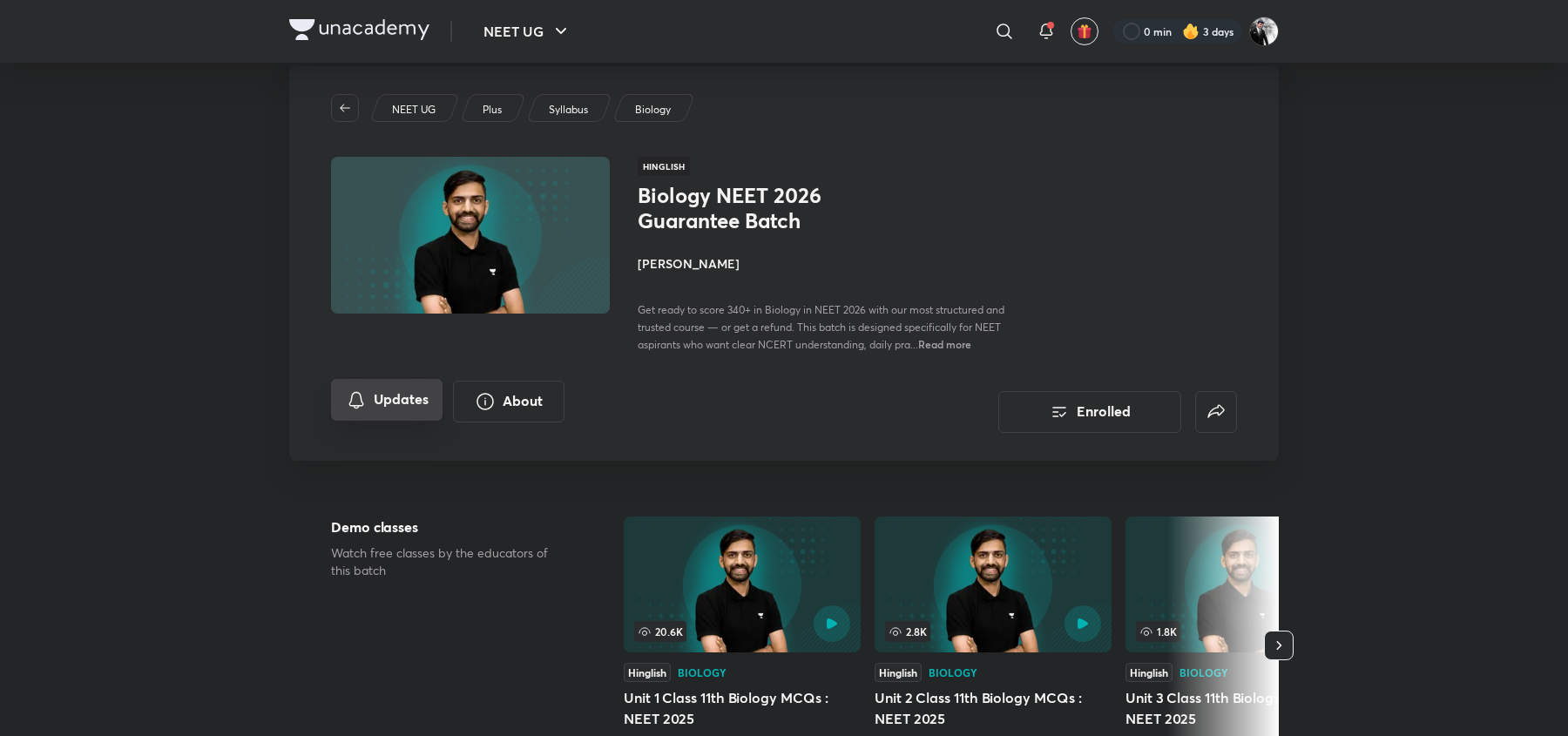 click on "Updates" at bounding box center [387, 400] 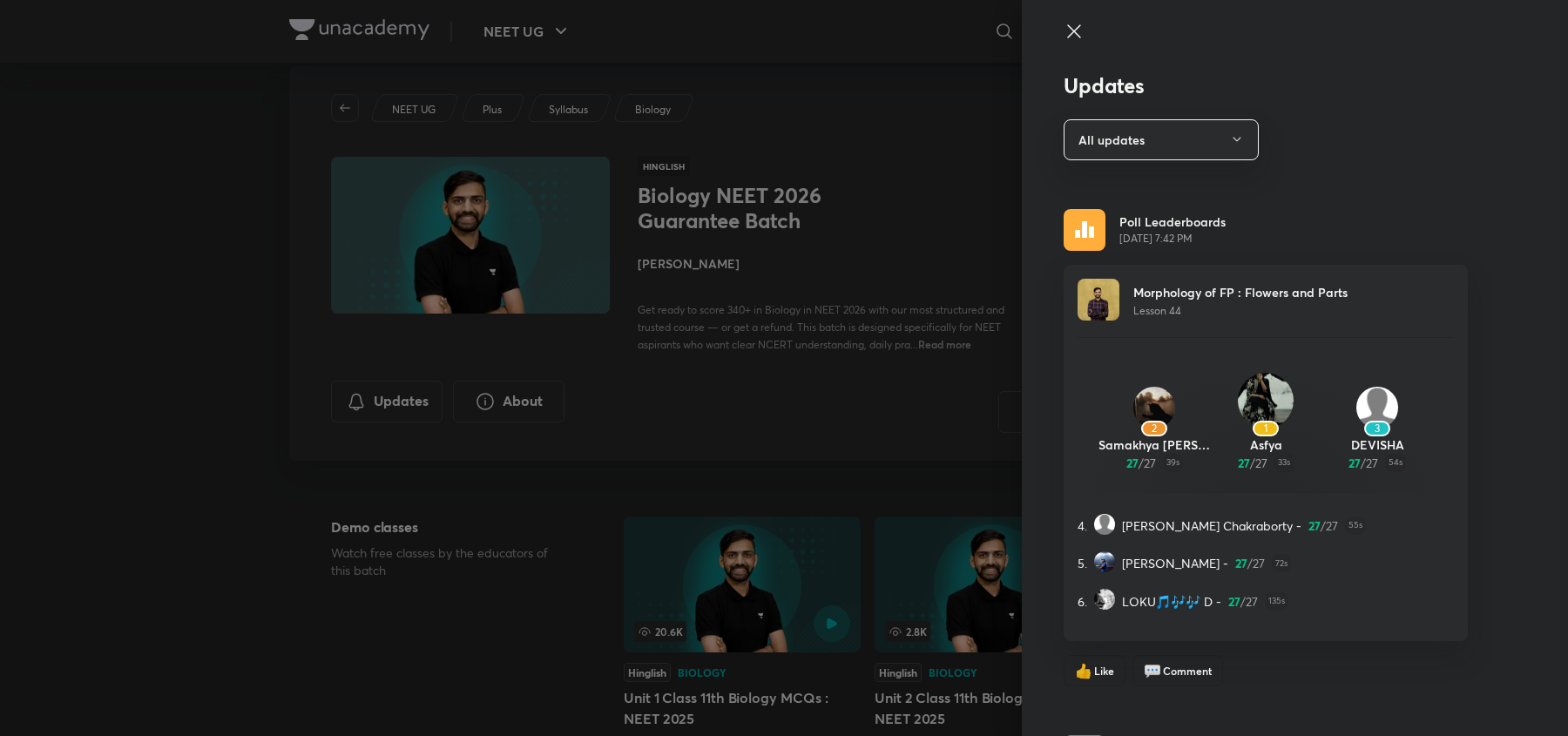 click 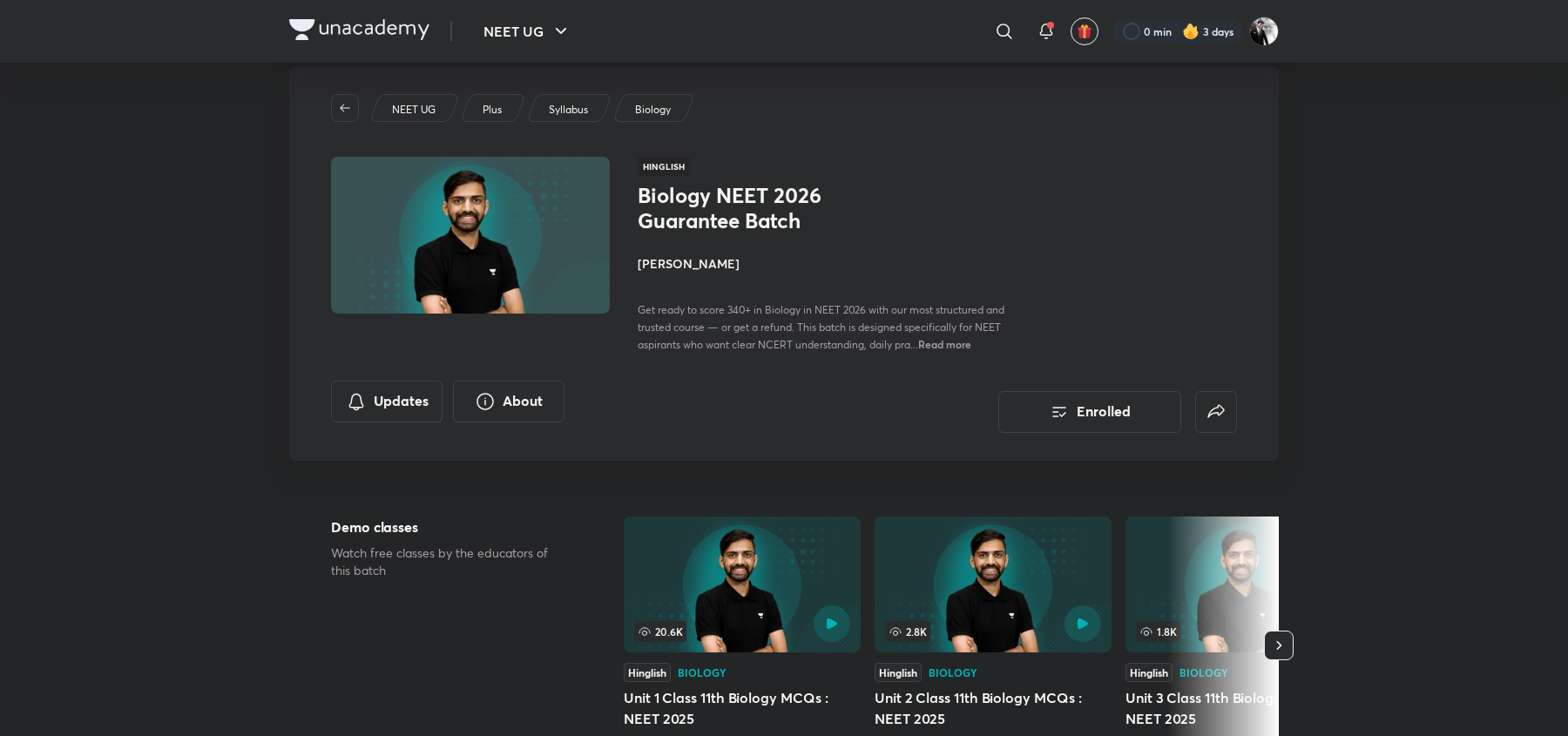 click at bounding box center (359, 30) 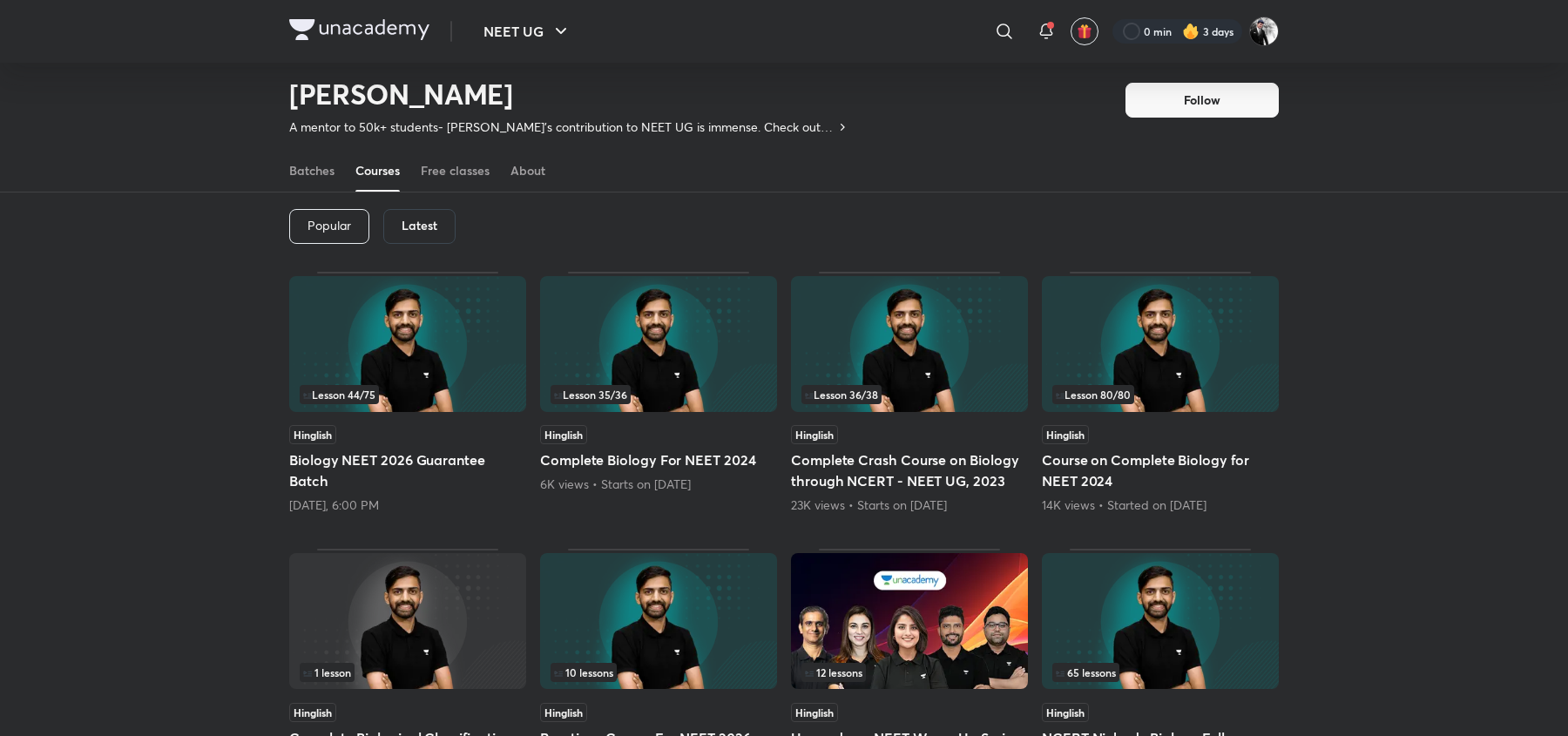 scroll, scrollTop: 0, scrollLeft: 0, axis: both 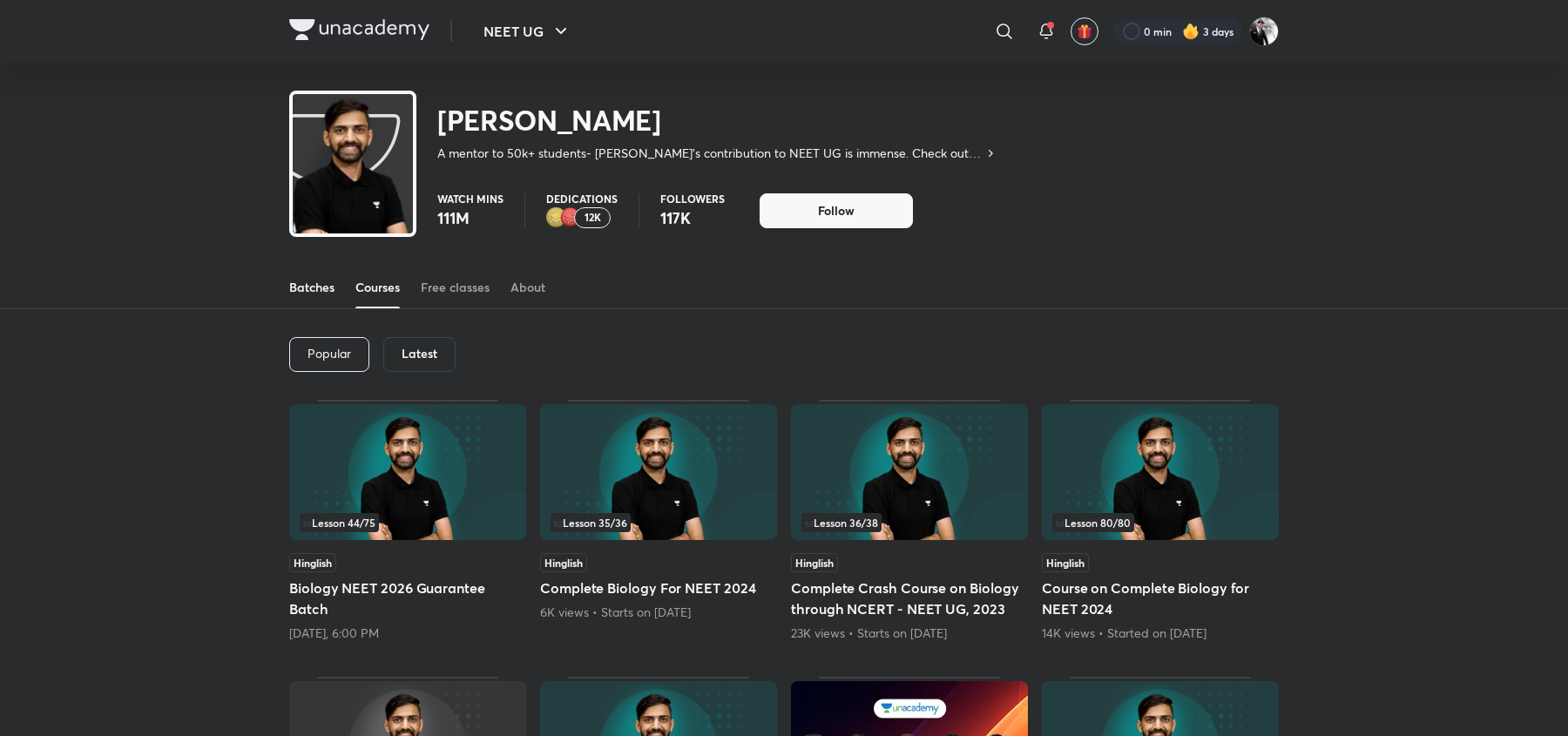 click on "Batches" at bounding box center (312, 287) 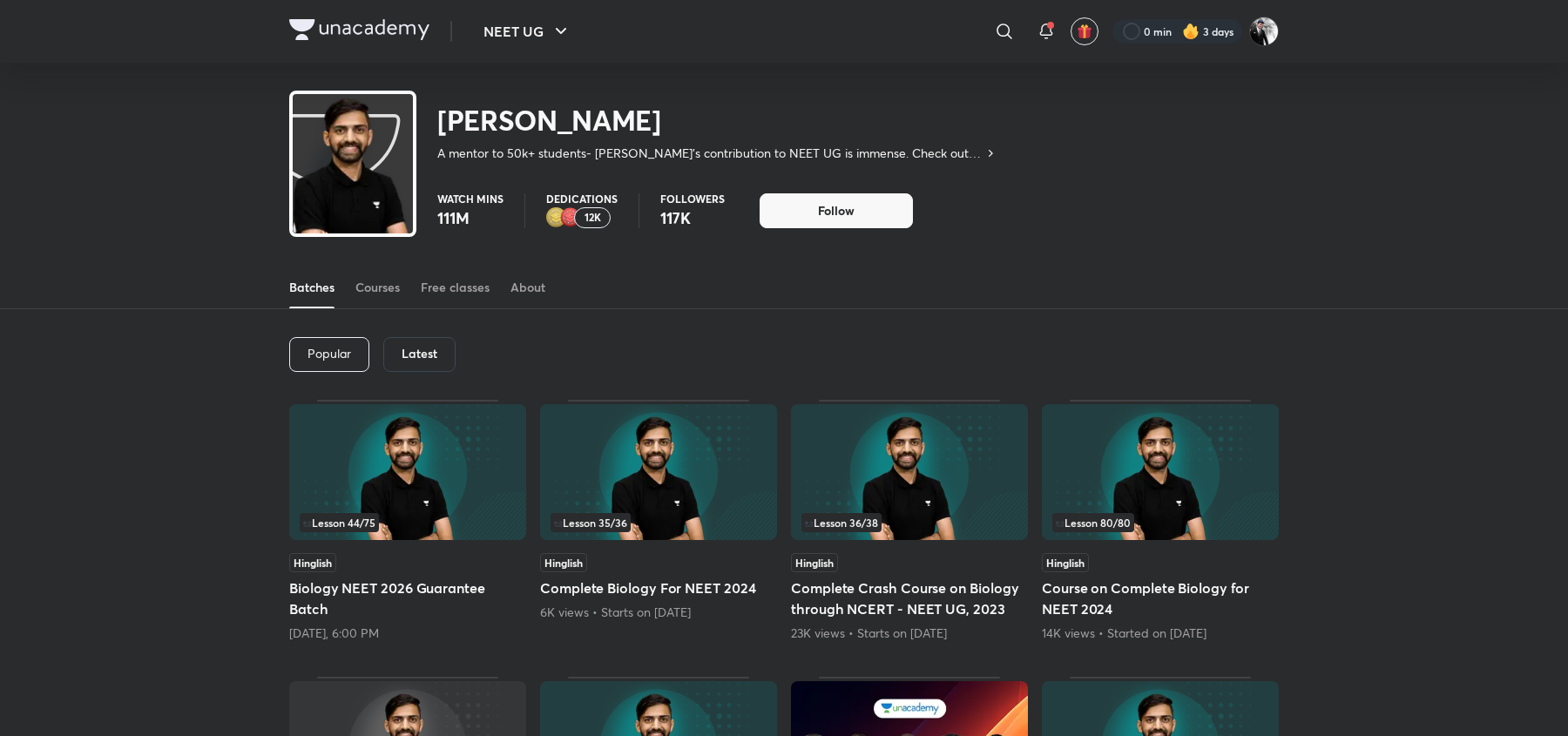 scroll, scrollTop: 76, scrollLeft: 0, axis: vertical 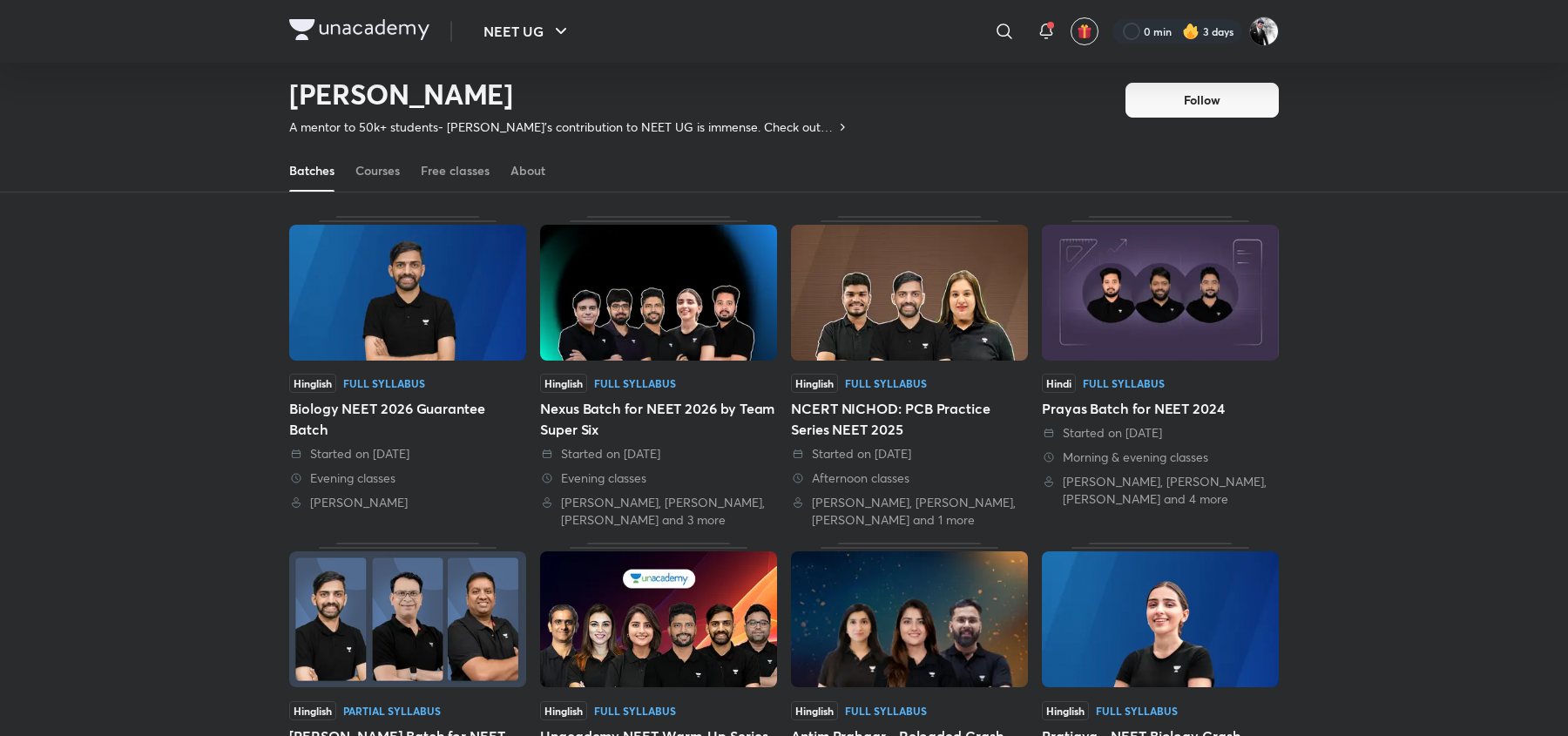 click on "Biology NEET 2026 Guarantee Batch" at bounding box center (408, 419) 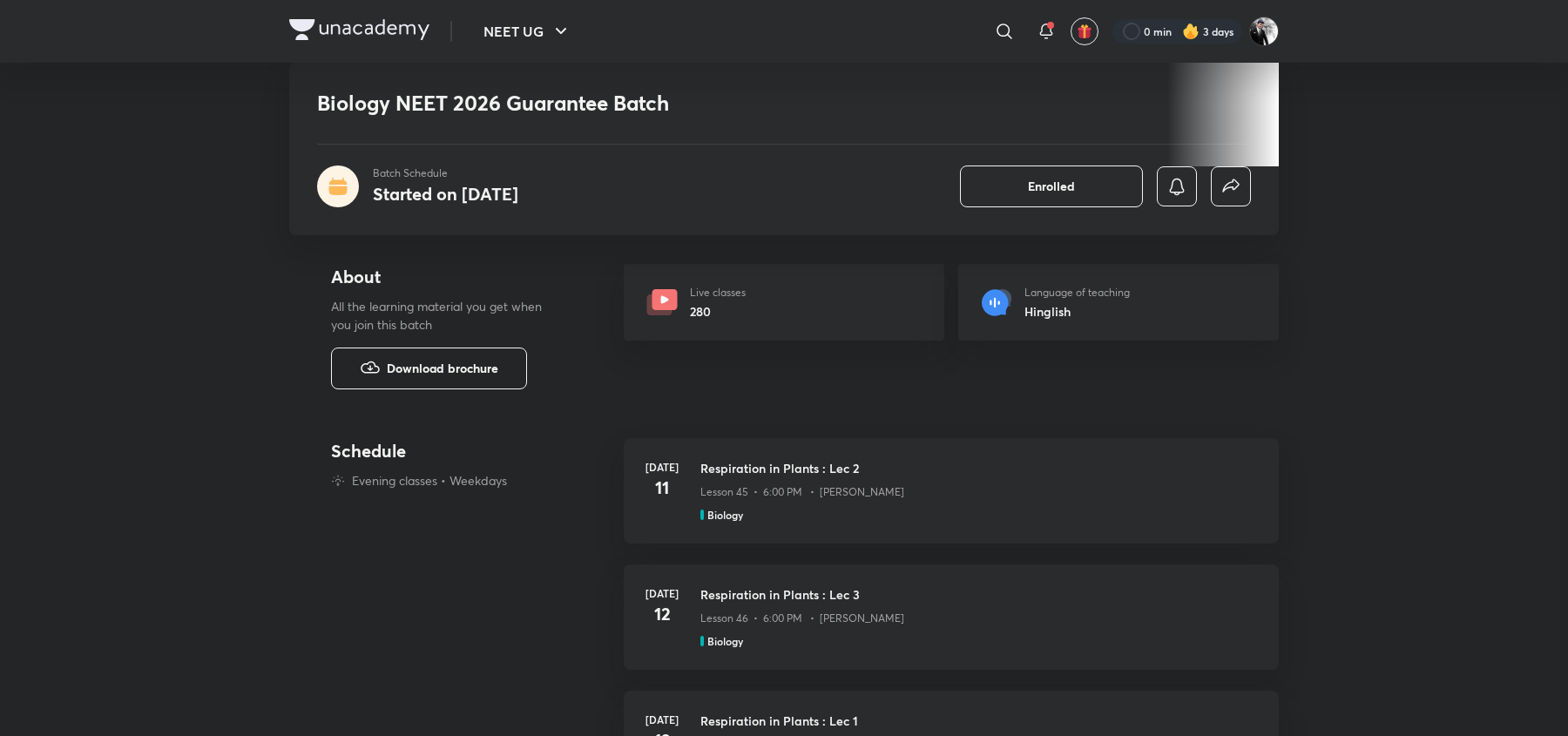 scroll, scrollTop: 549, scrollLeft: 0, axis: vertical 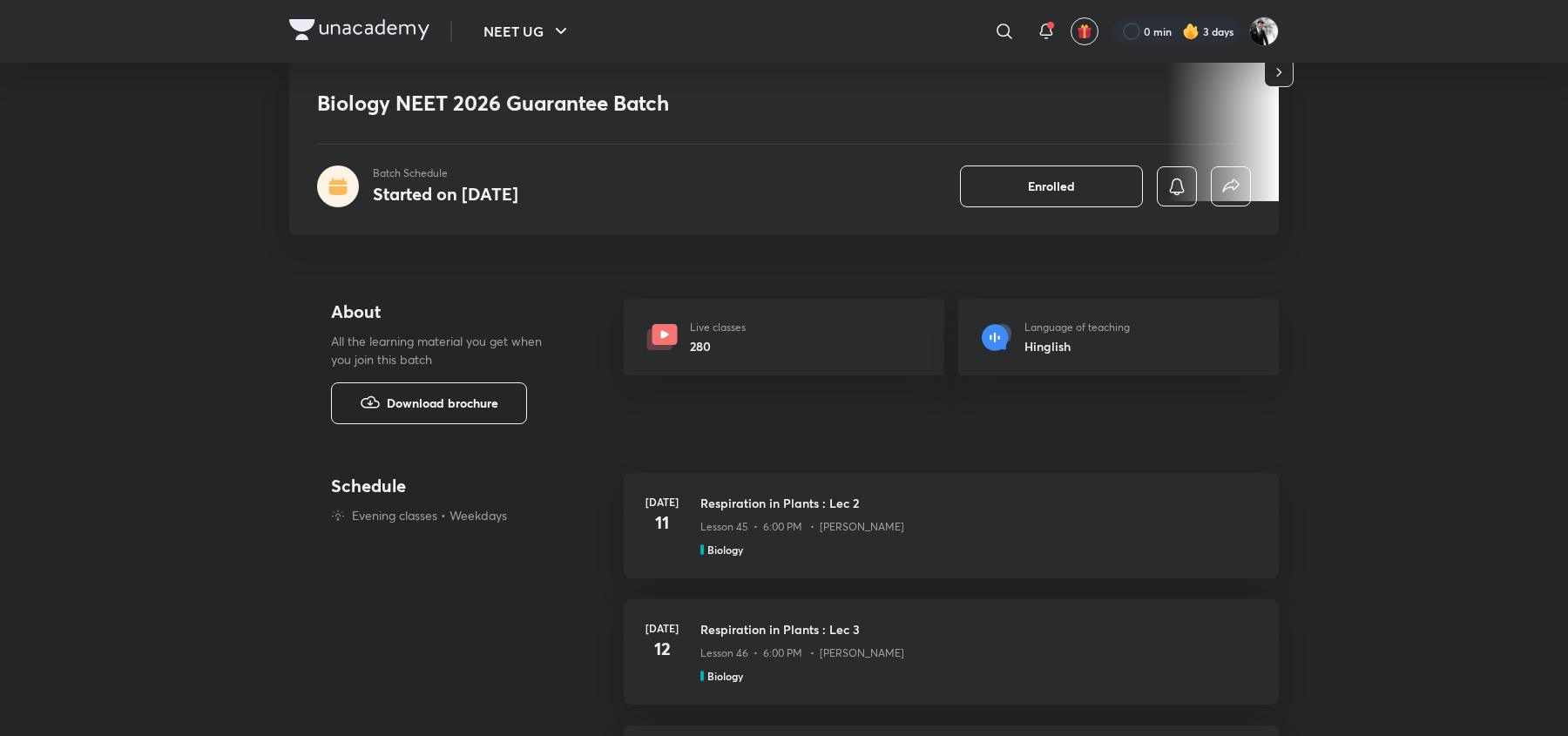 click on "Download brochure" at bounding box center [443, 403] 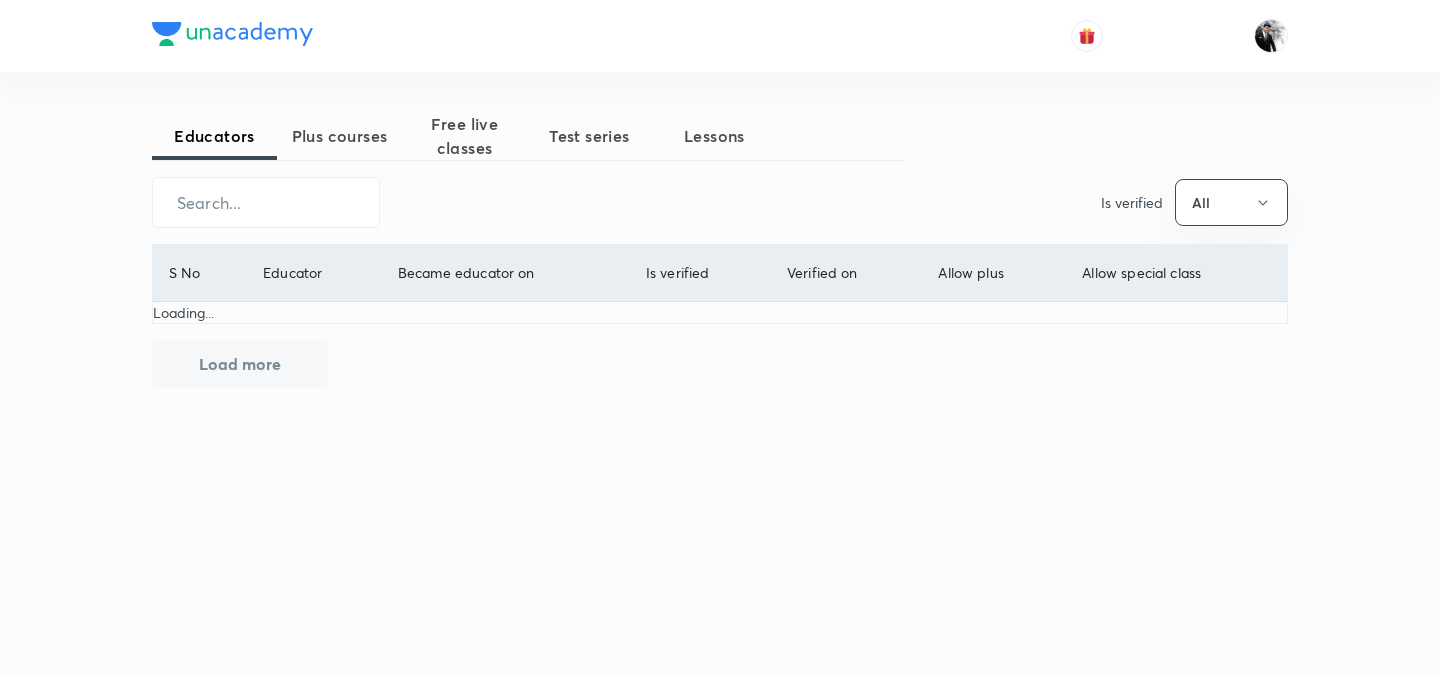 scroll, scrollTop: 0, scrollLeft: 0, axis: both 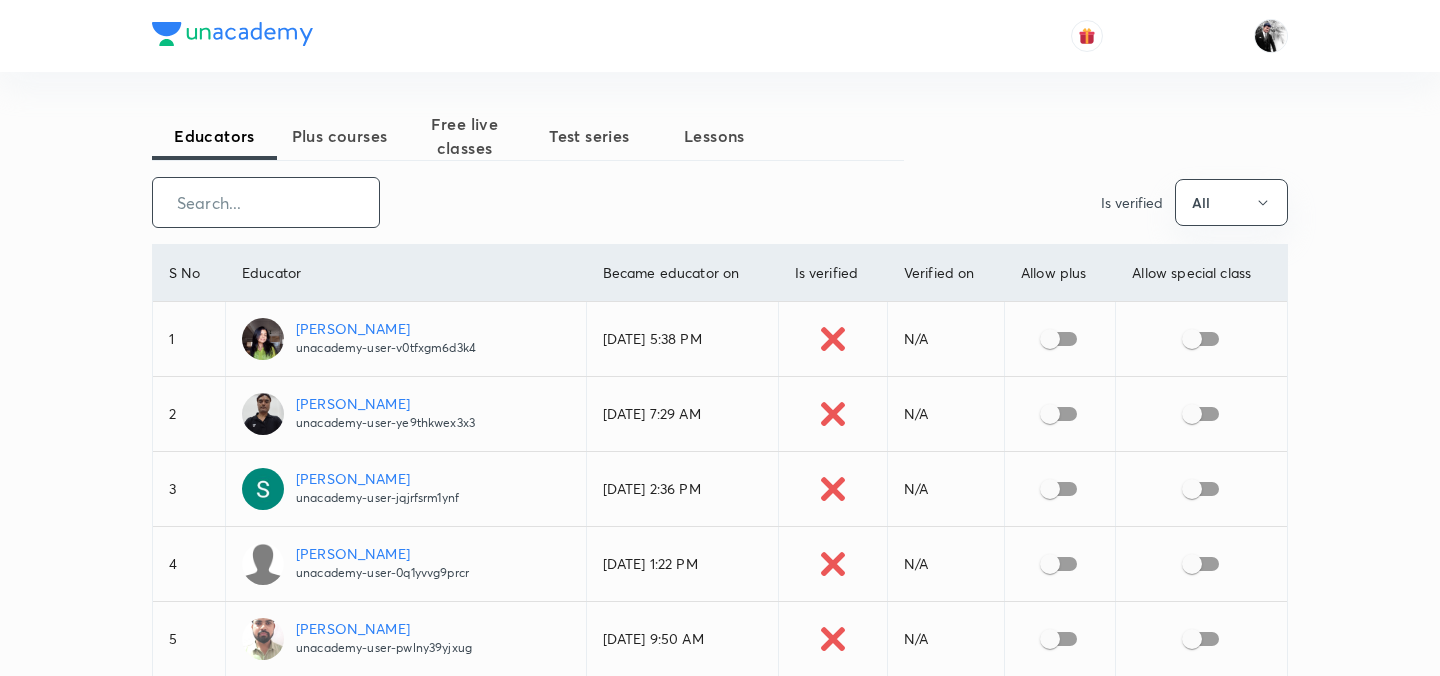 click at bounding box center (266, 202) 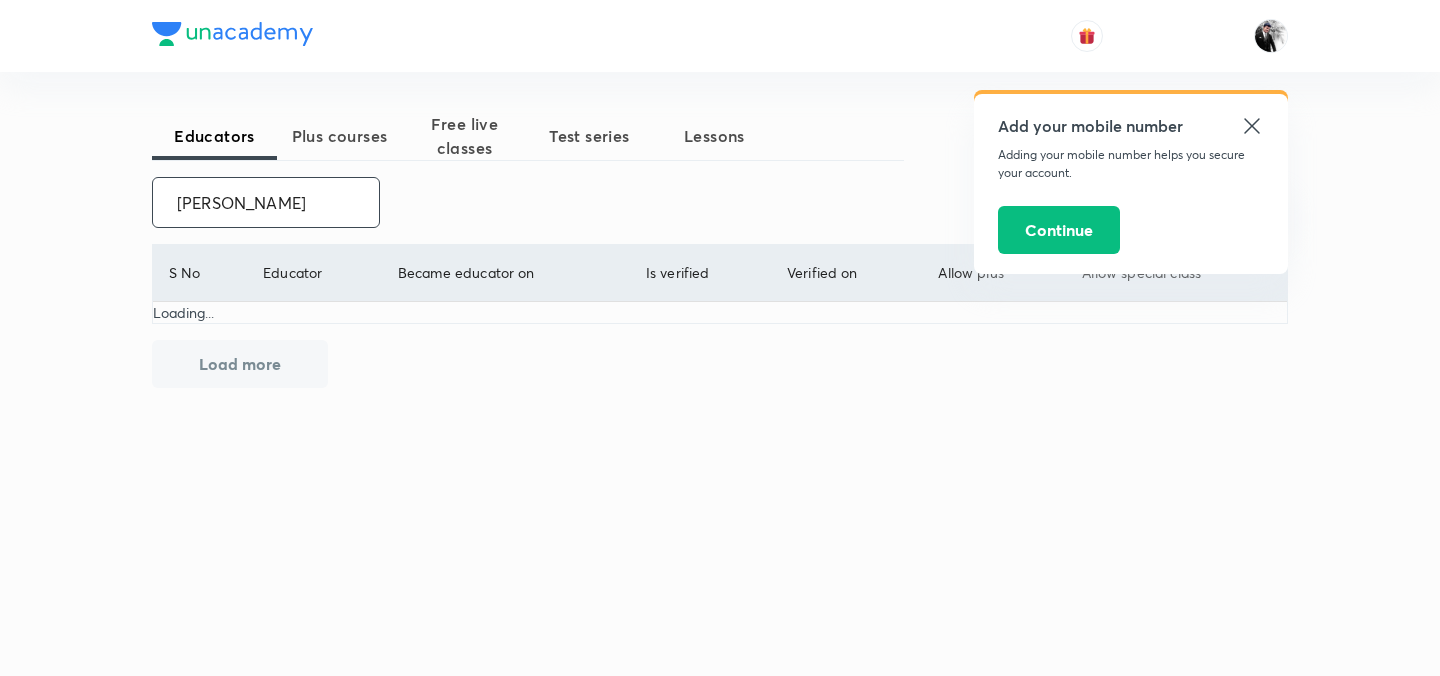 type on "Anmol sharma" 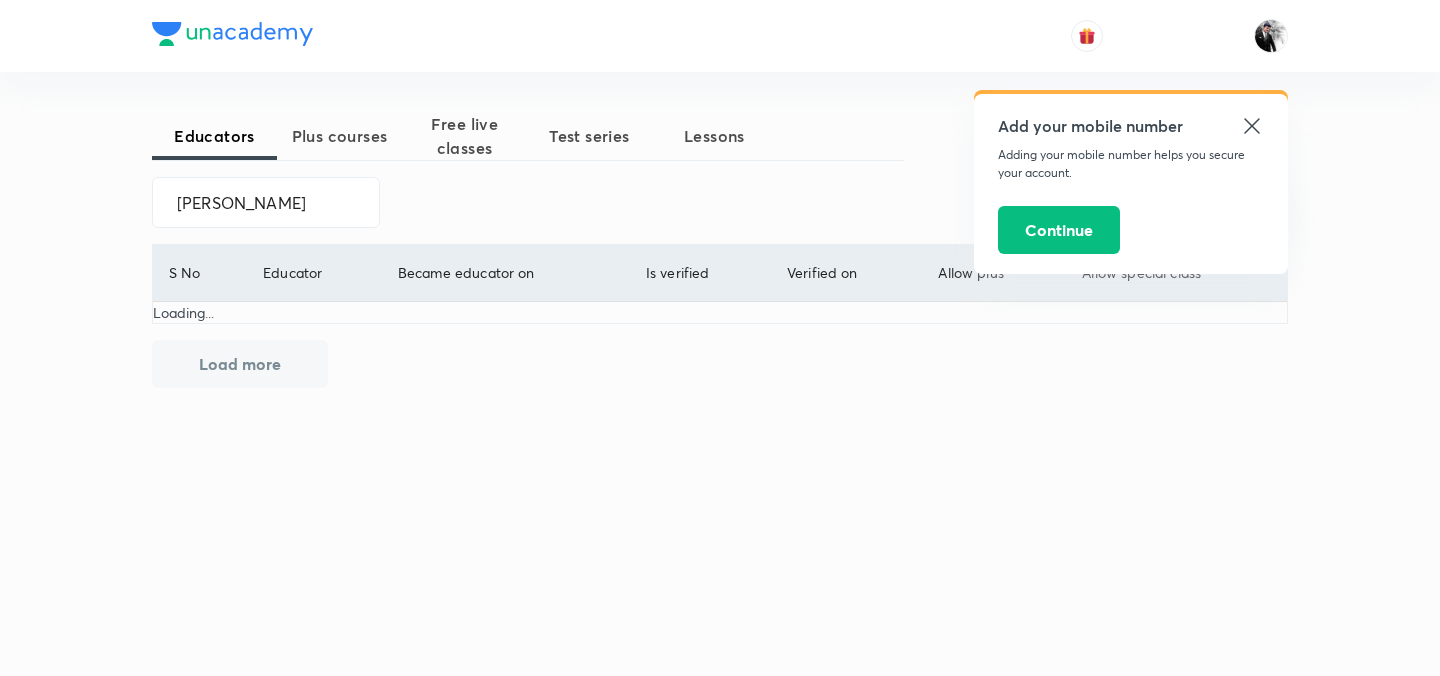 click 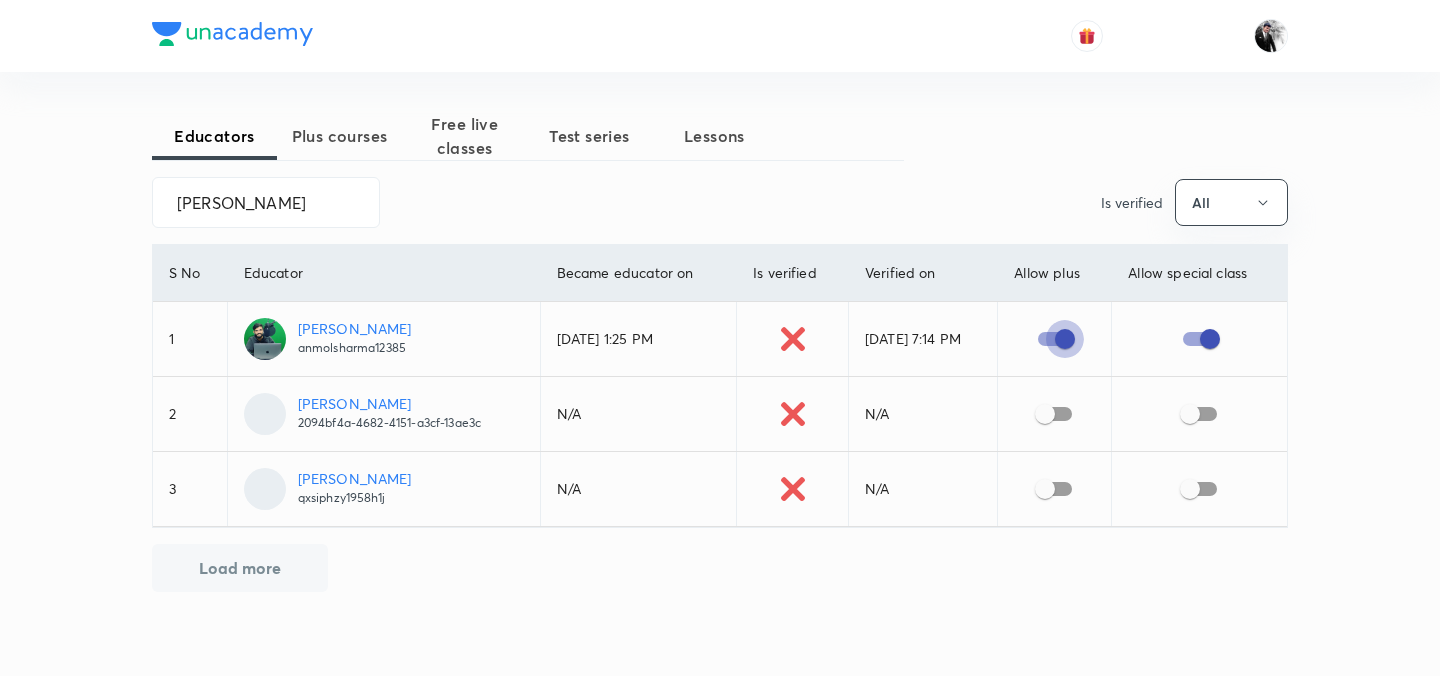 click at bounding box center [1065, 339] 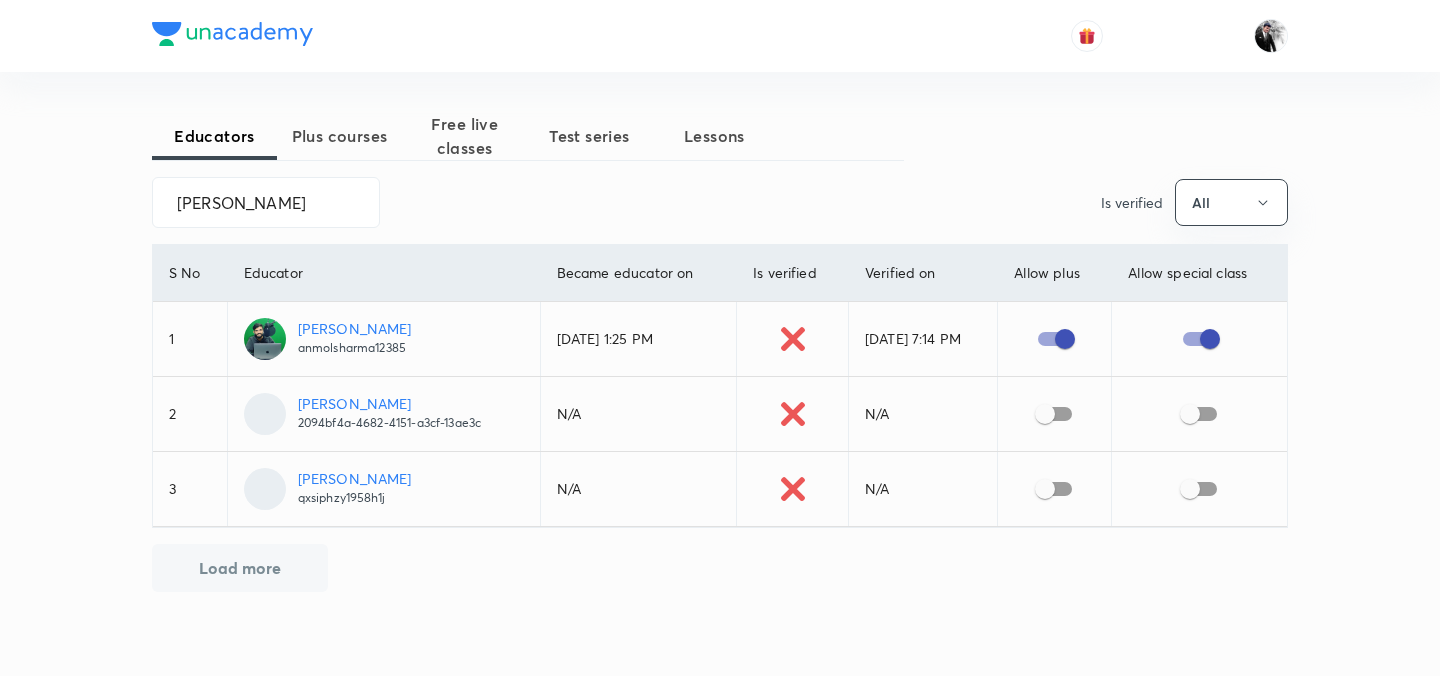 checkbox on "false" 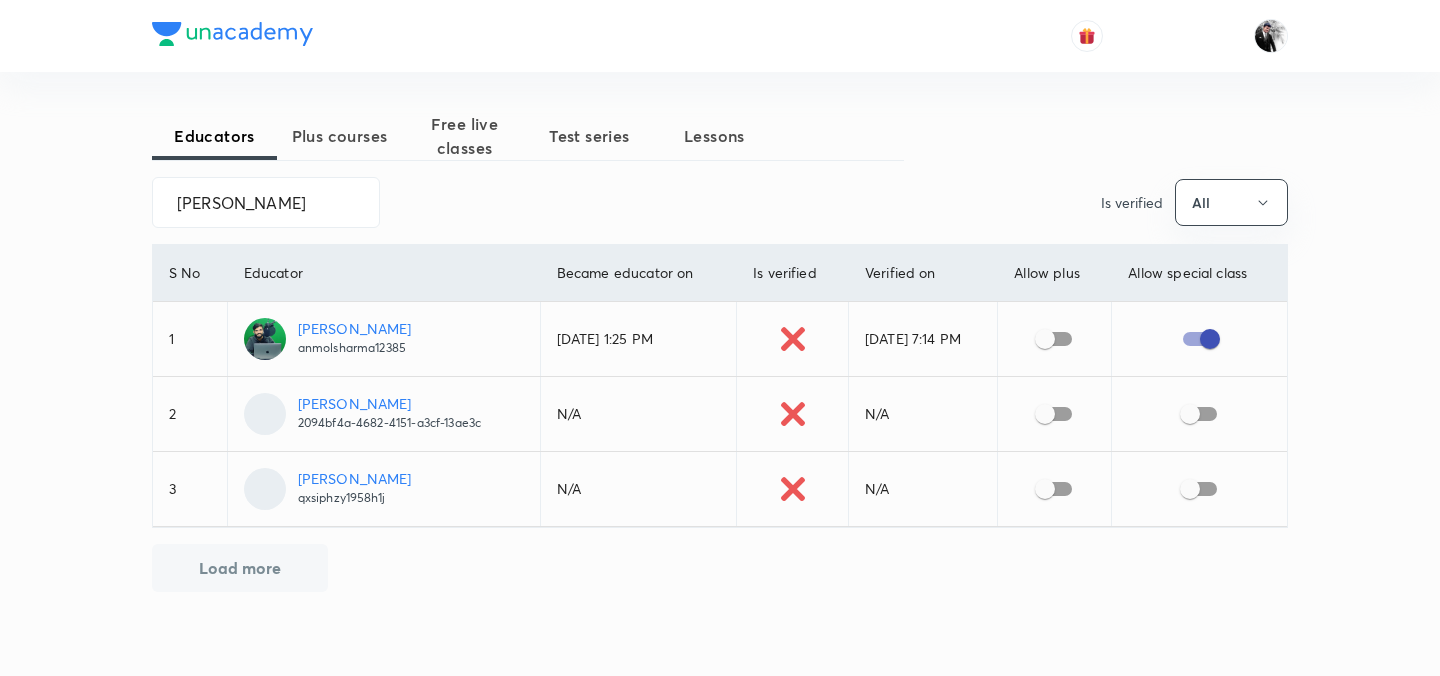 click at bounding box center [1210, 339] 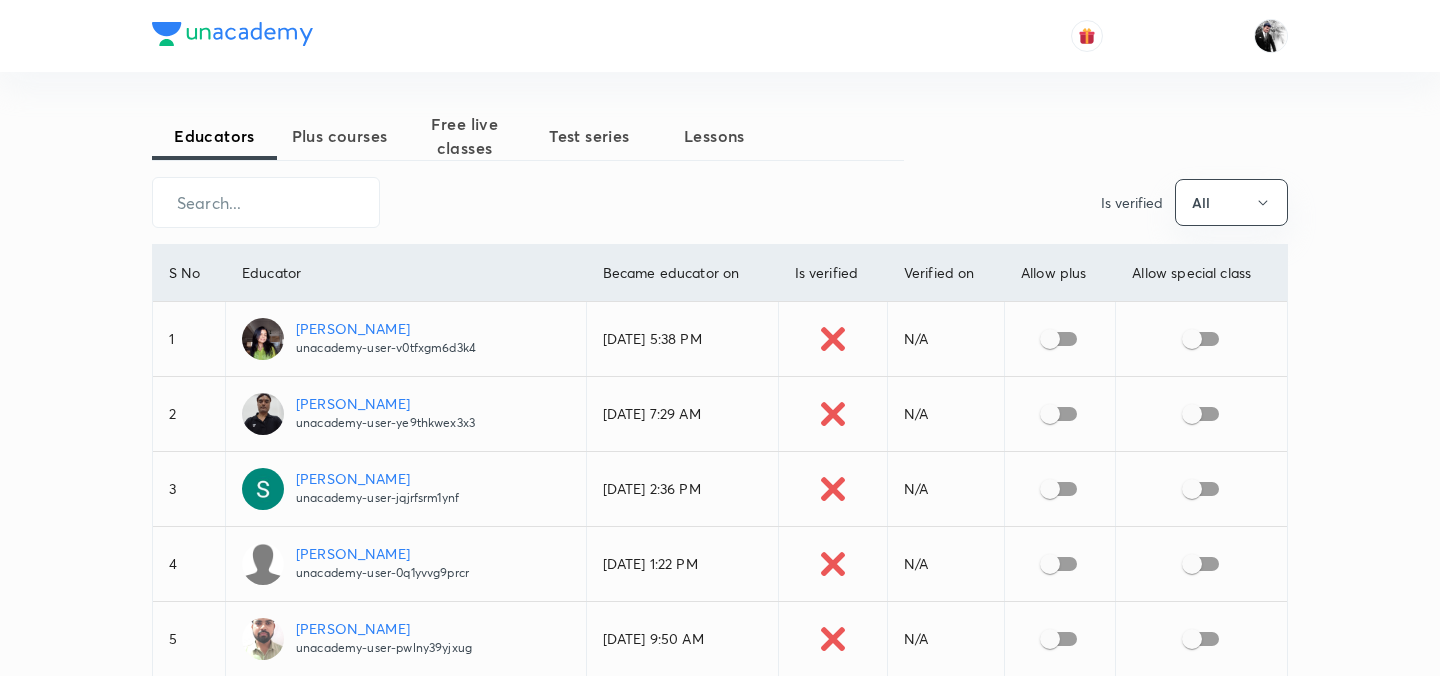 scroll, scrollTop: 0, scrollLeft: 0, axis: both 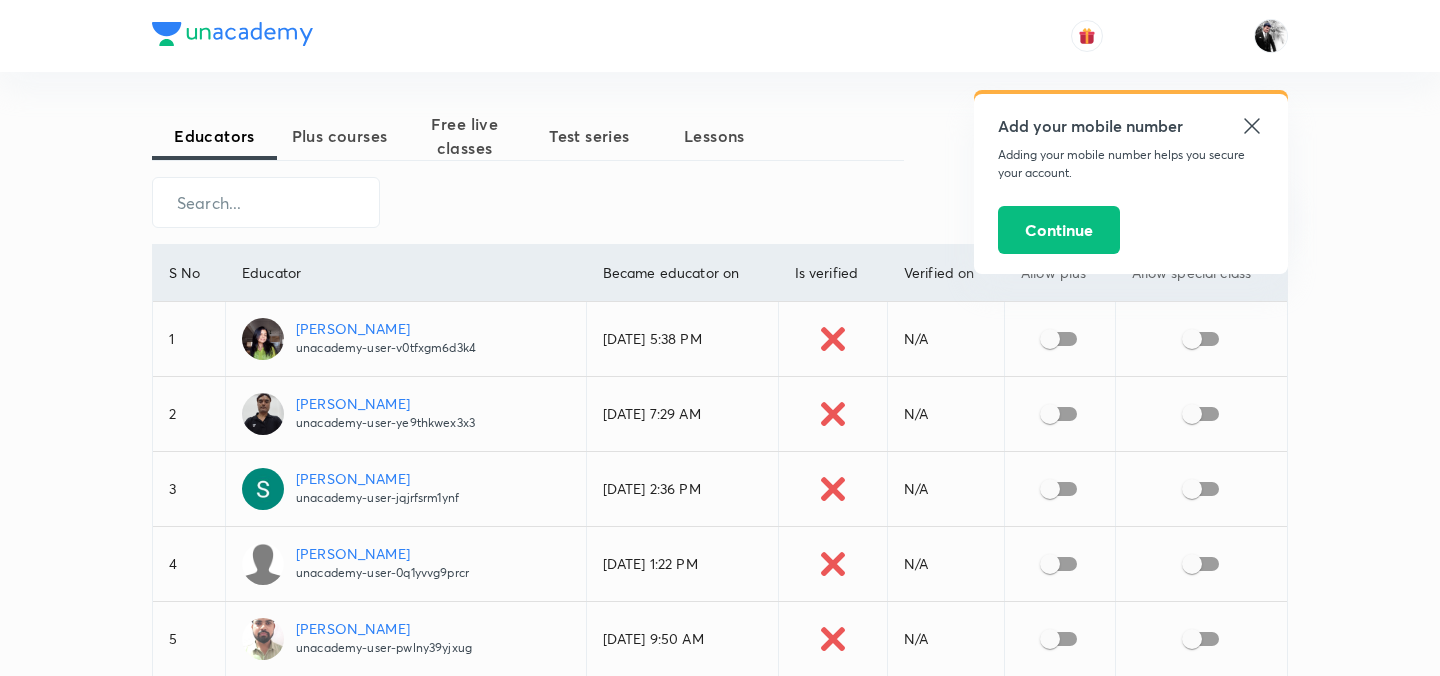 click 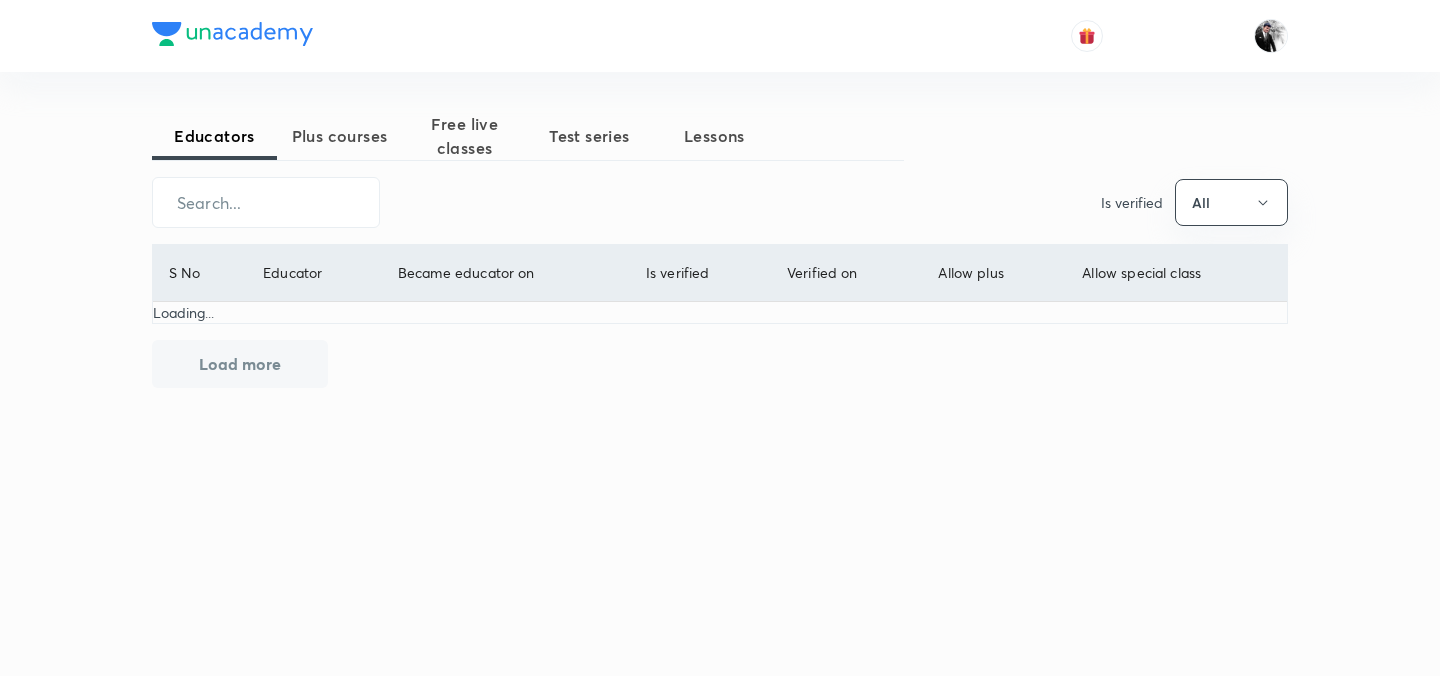 scroll, scrollTop: 0, scrollLeft: 0, axis: both 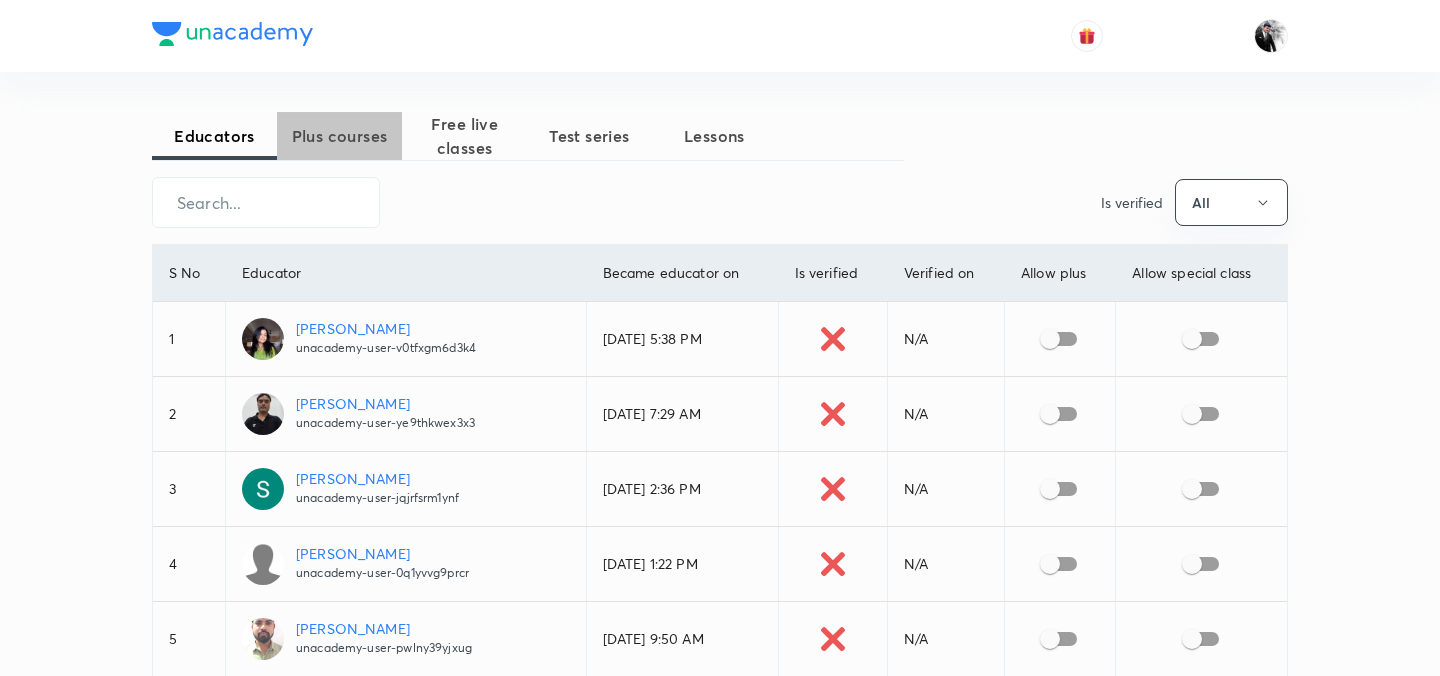 click on "Plus courses" at bounding box center [339, 136] 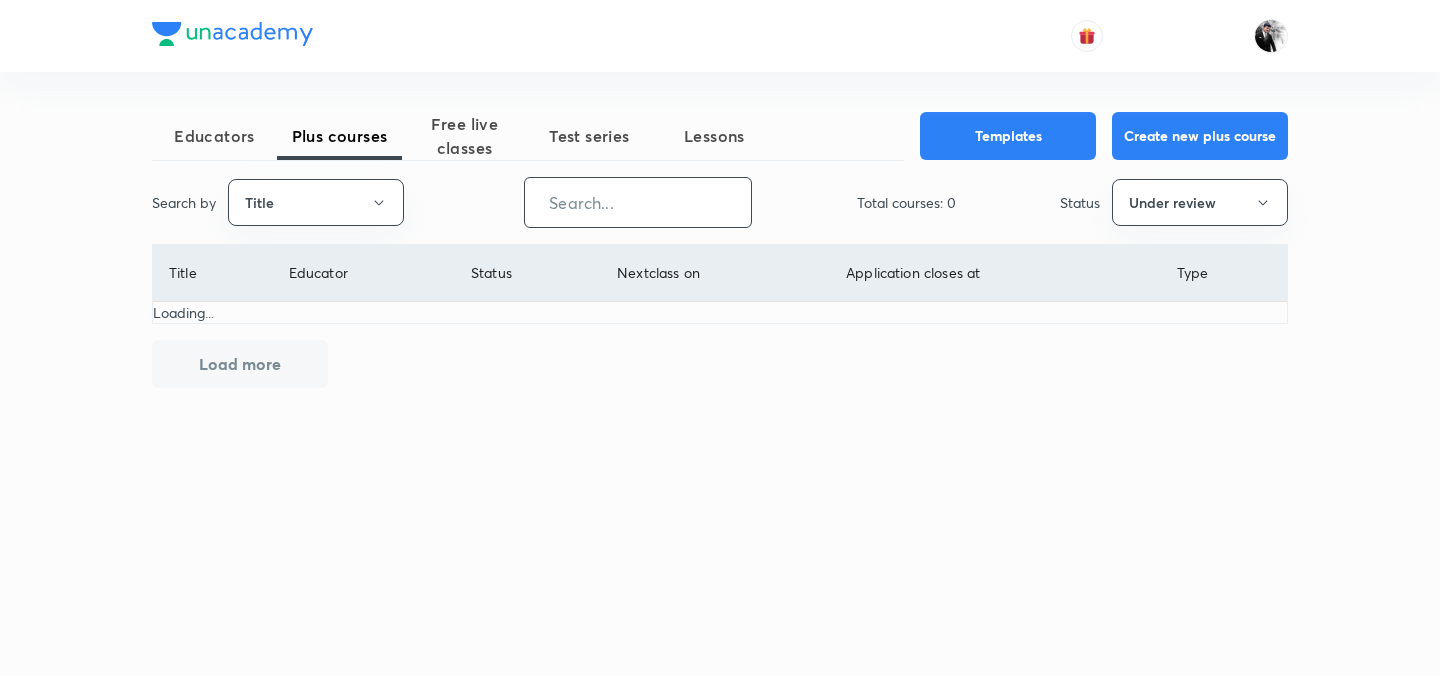 click at bounding box center (638, 202) 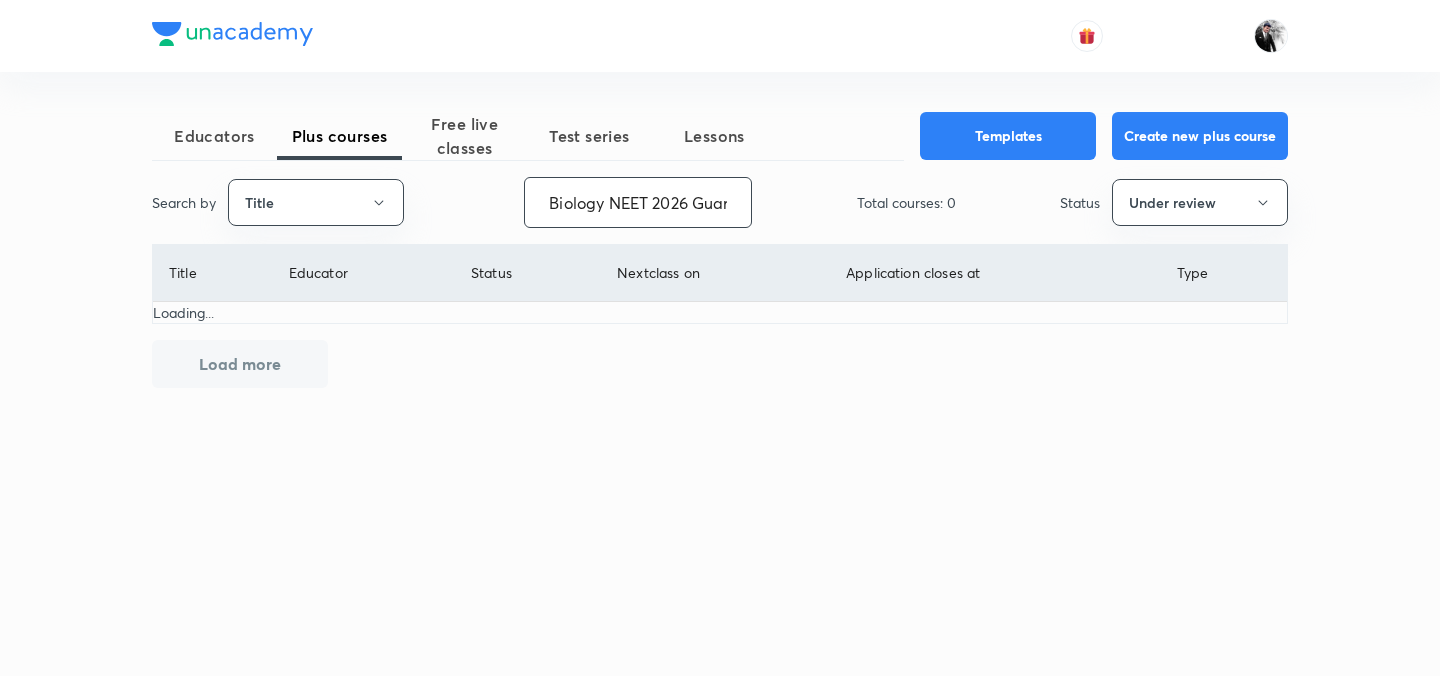 scroll, scrollTop: 0, scrollLeft: 103, axis: horizontal 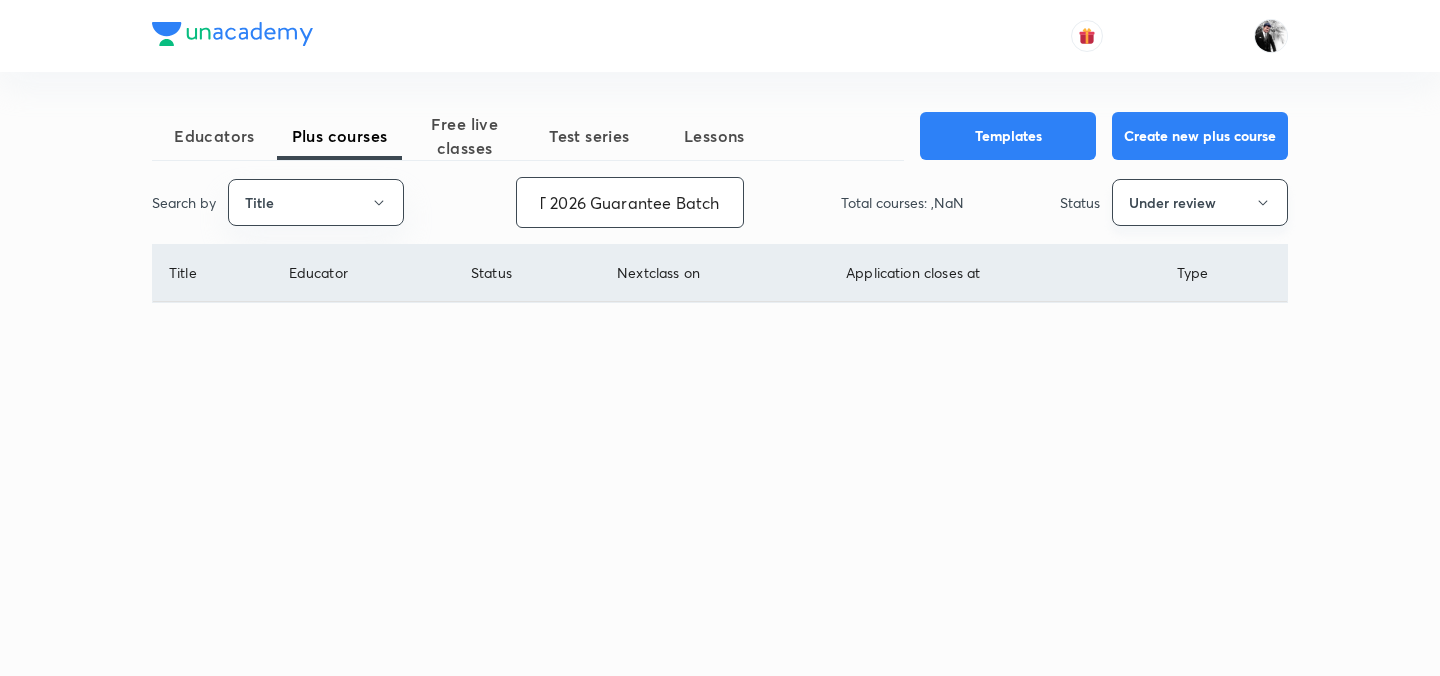 type on "Biology NEET 2026 Guarantee Batch" 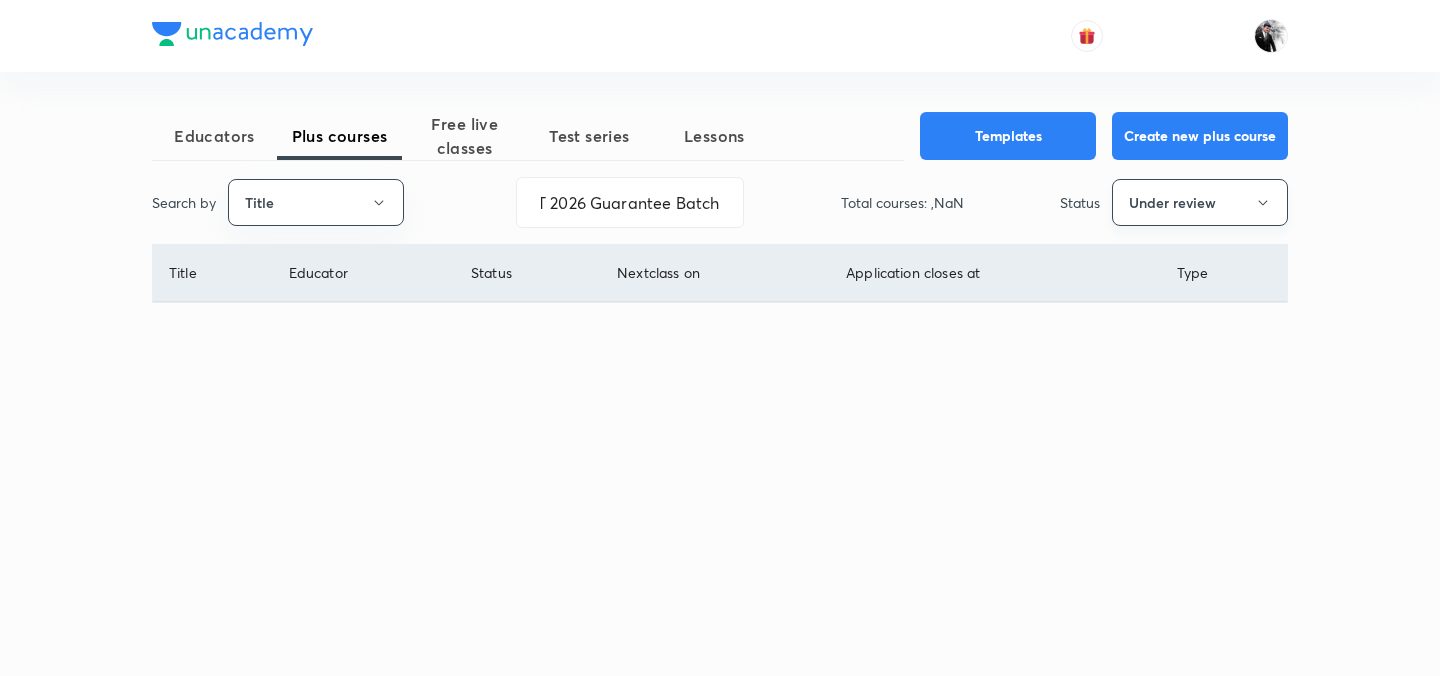 scroll, scrollTop: 0, scrollLeft: 0, axis: both 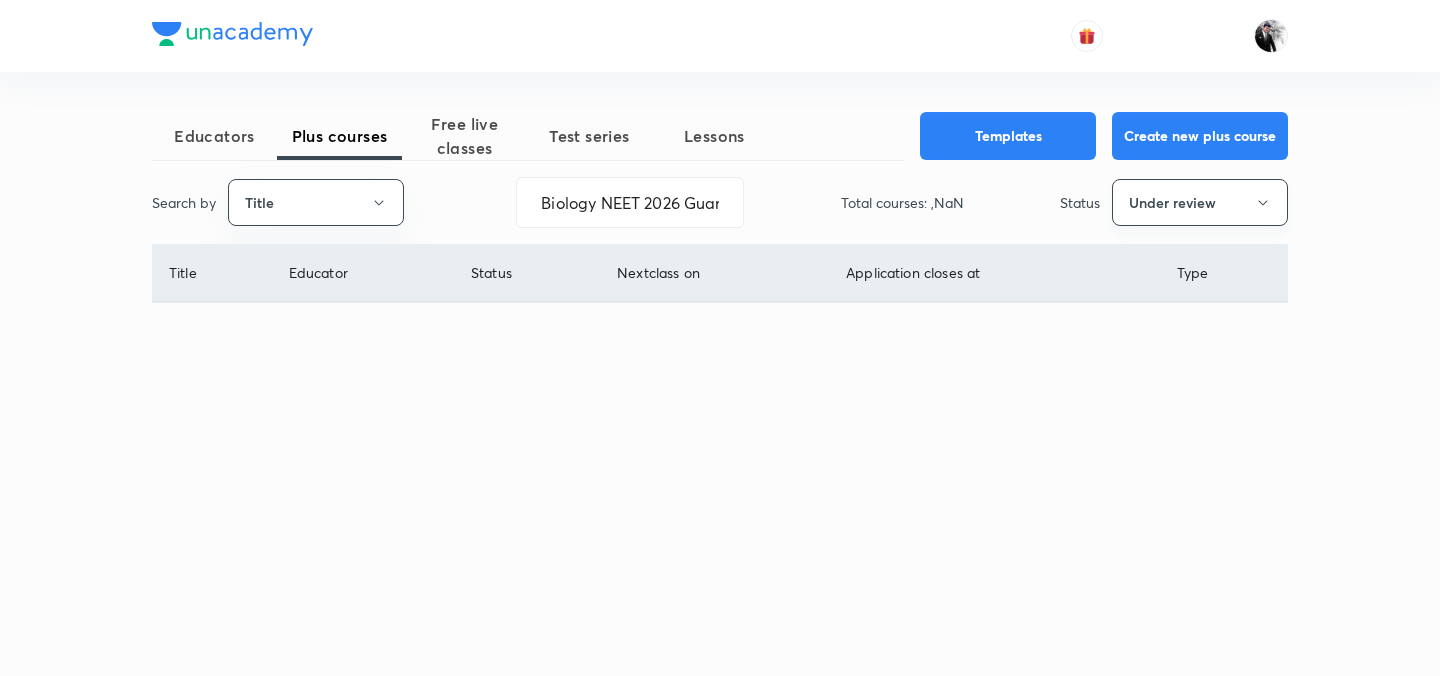 click on "Under review" at bounding box center [1200, 202] 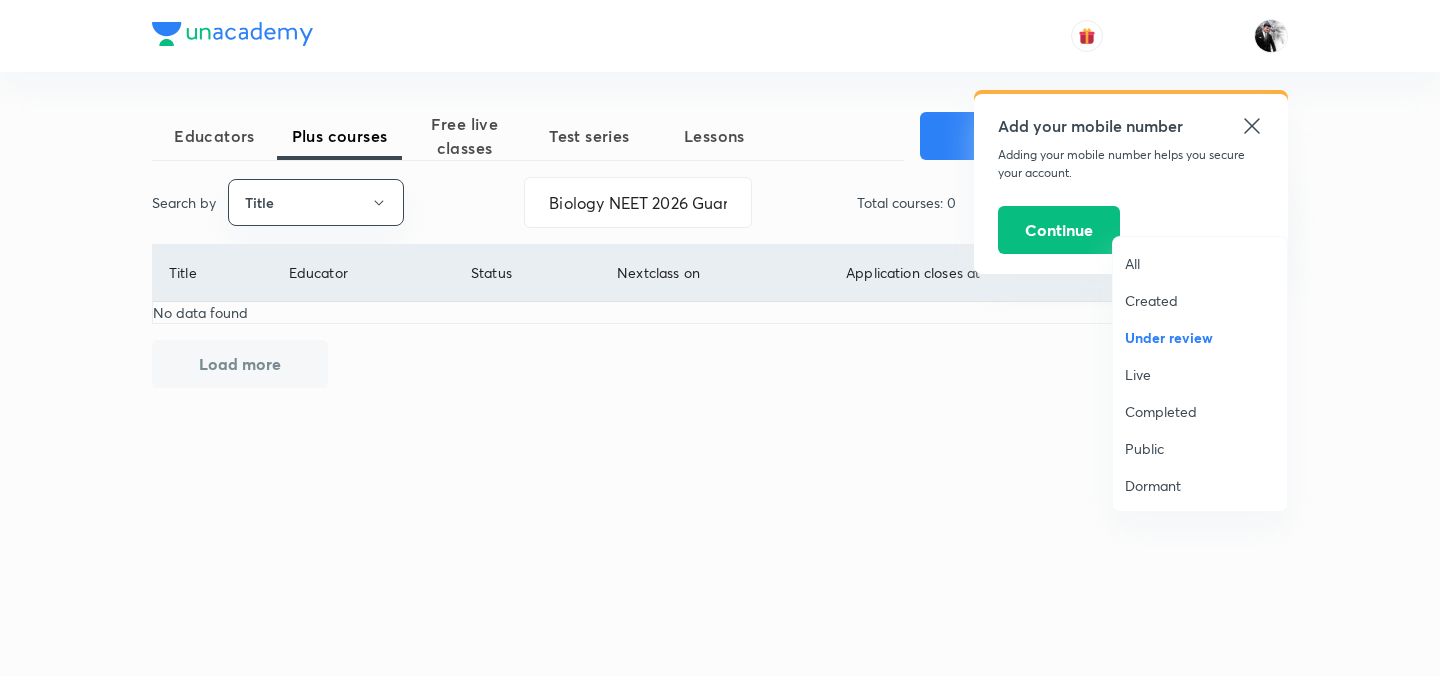 click on "Live" at bounding box center [1200, 374] 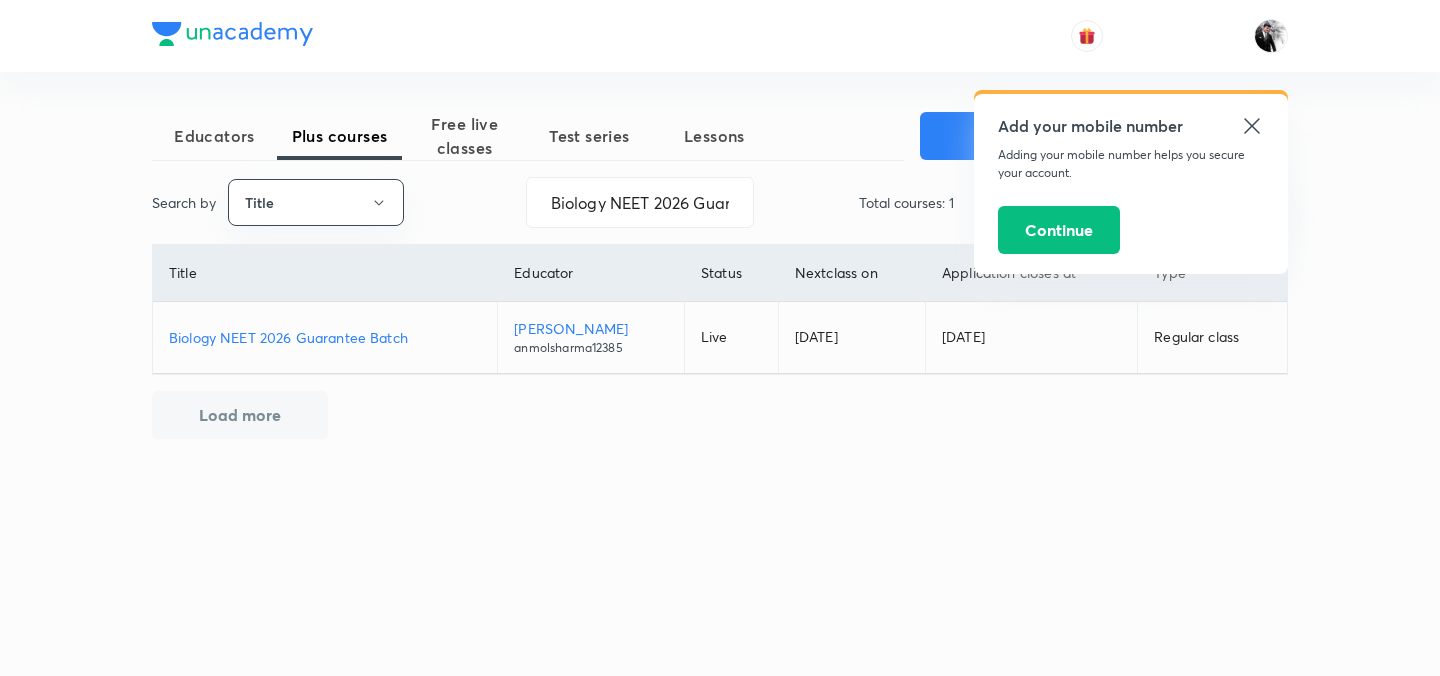 click 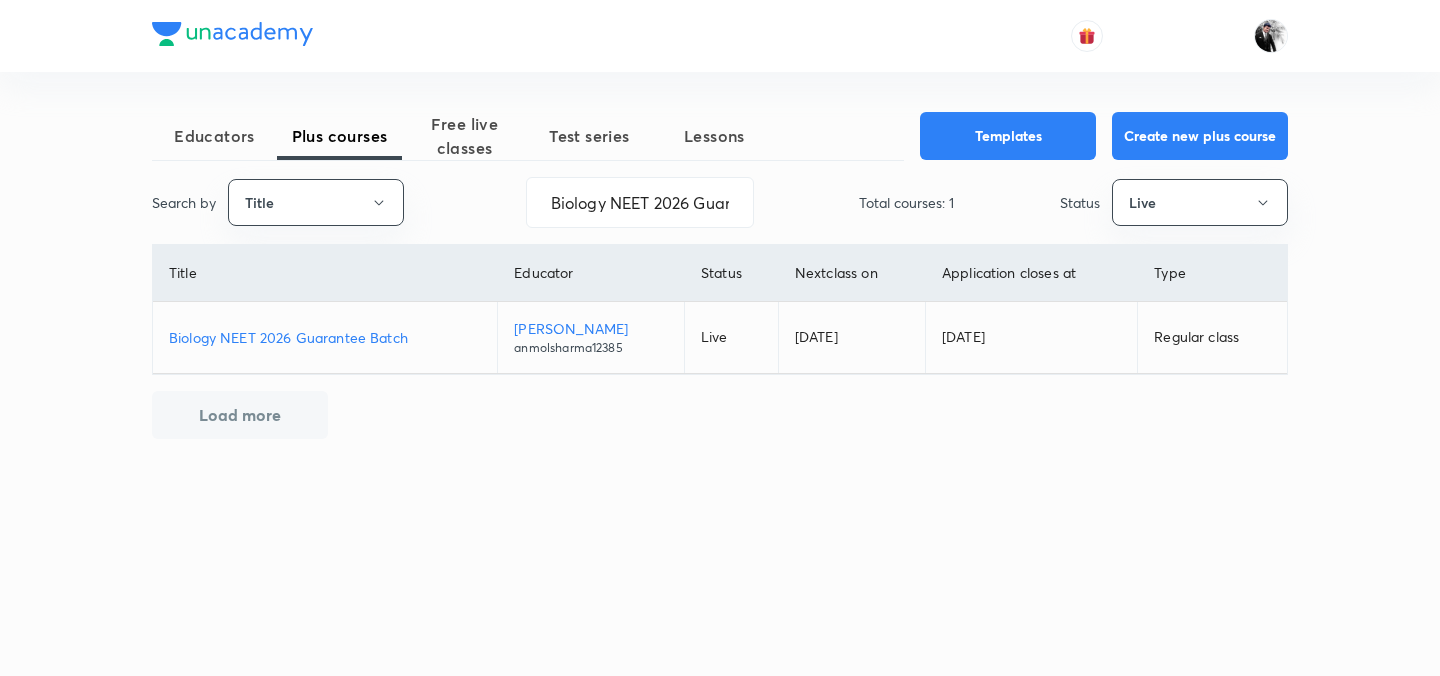 click on "Biology NEET 2026 Guarantee Batch" at bounding box center [325, 337] 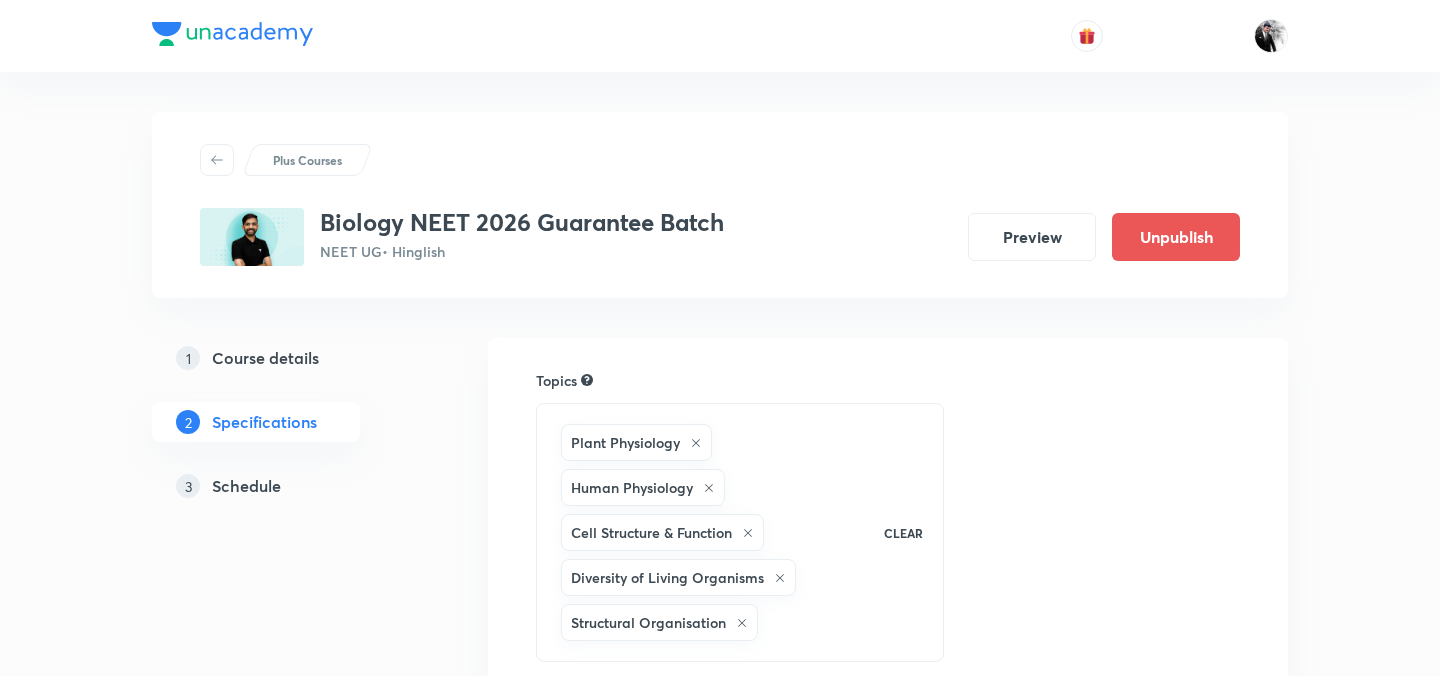 scroll, scrollTop: 0, scrollLeft: 0, axis: both 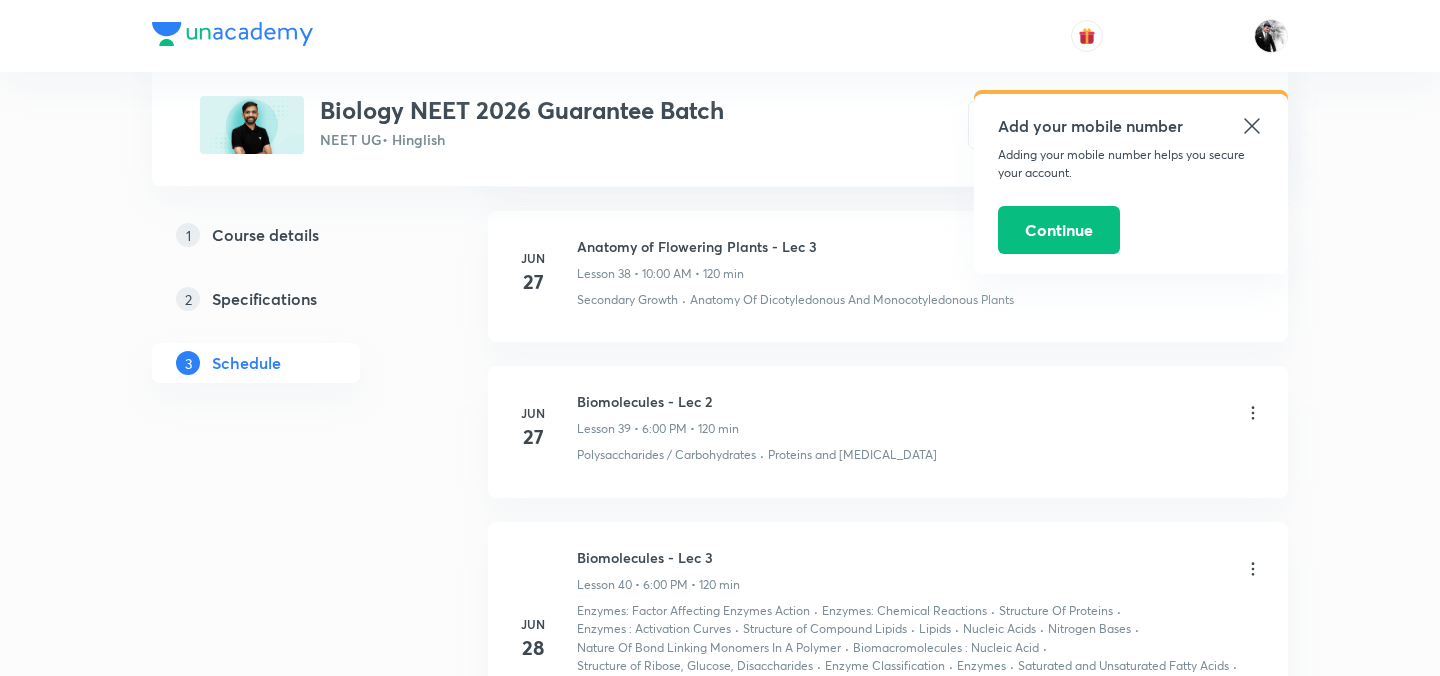 click 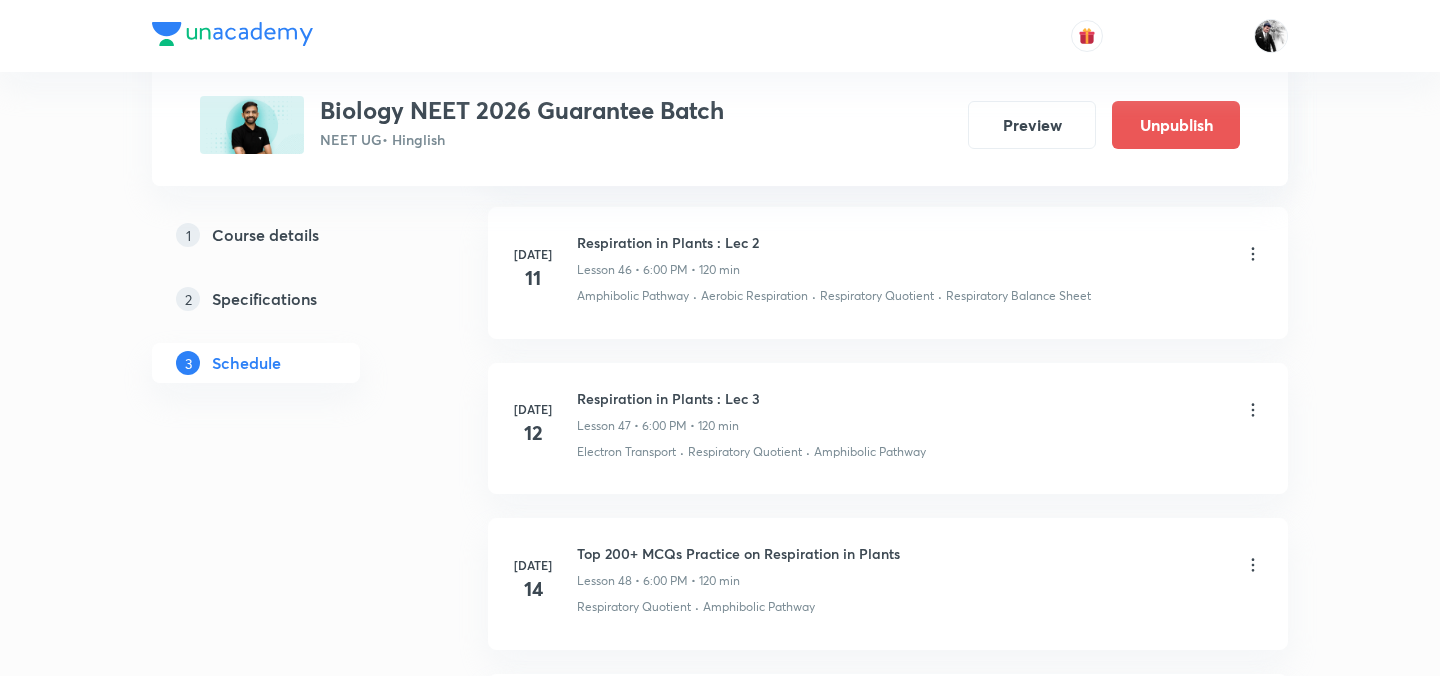 scroll, scrollTop: 8009, scrollLeft: 0, axis: vertical 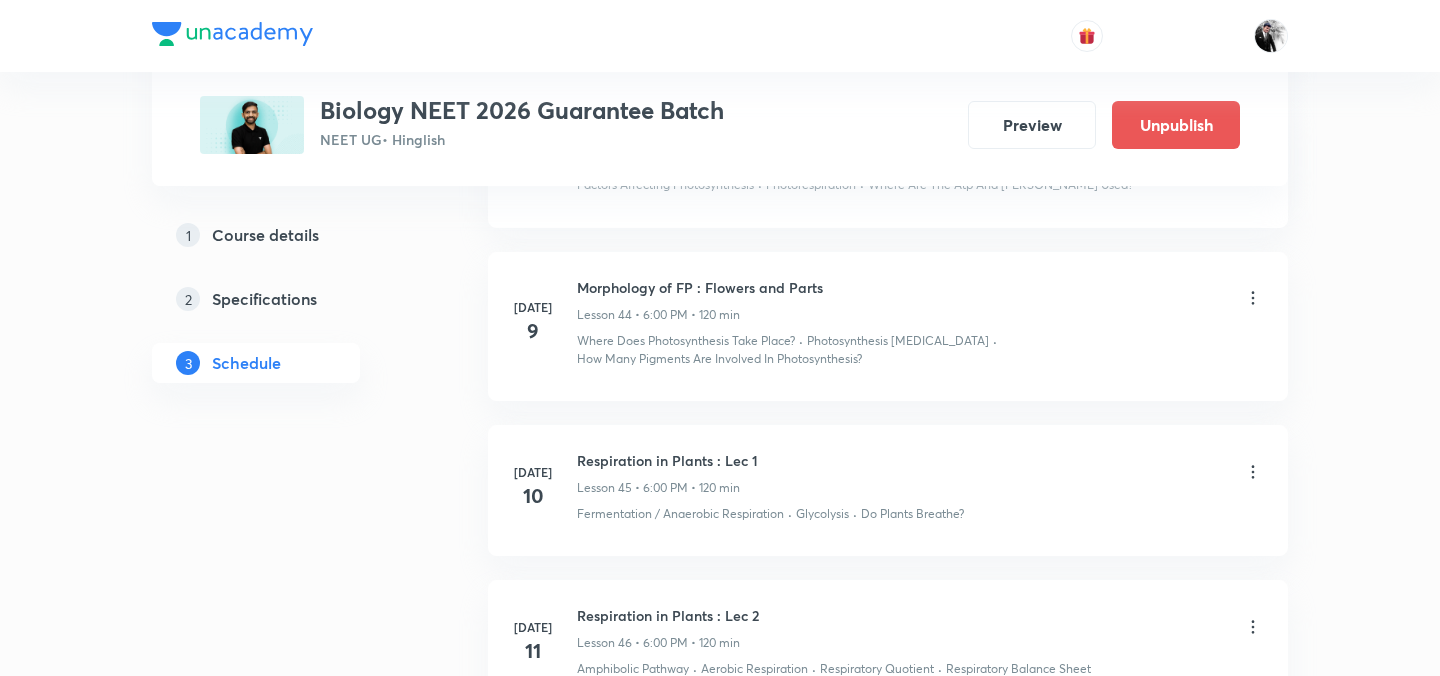 click 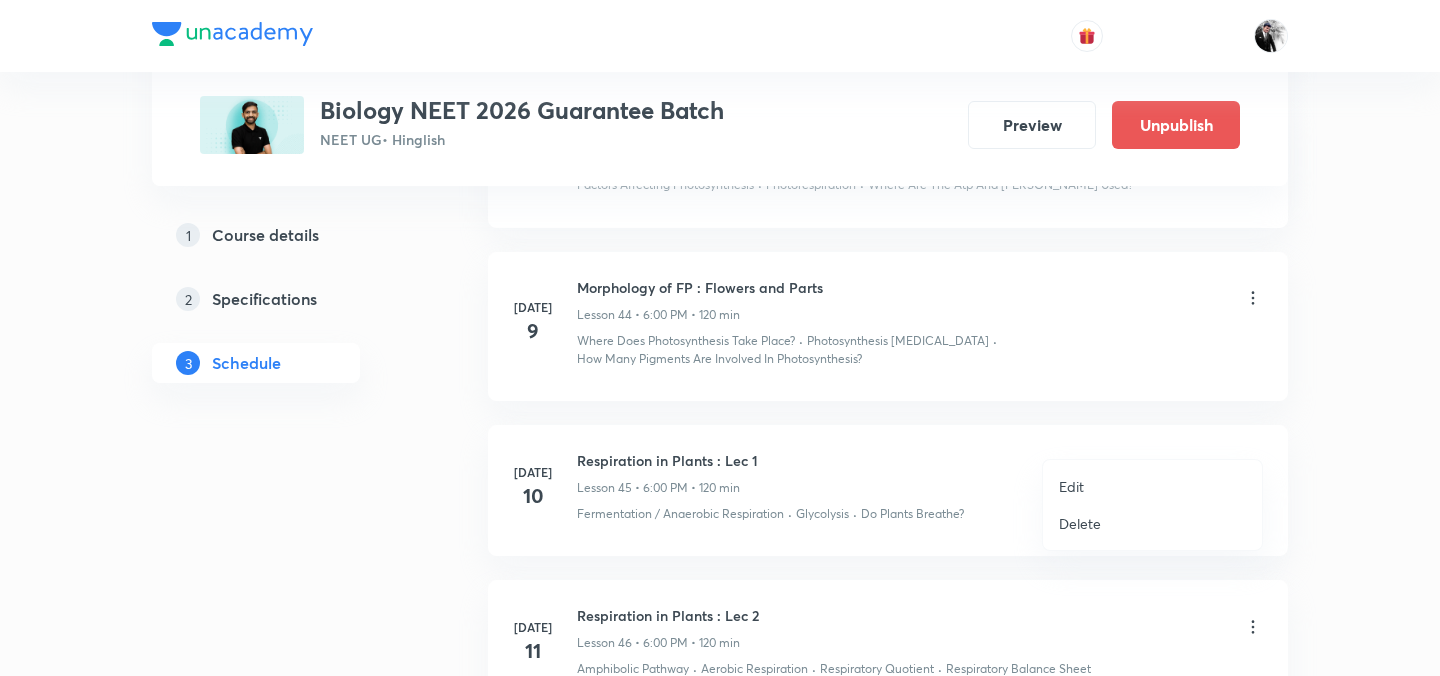 click on "Edit" at bounding box center (1071, 486) 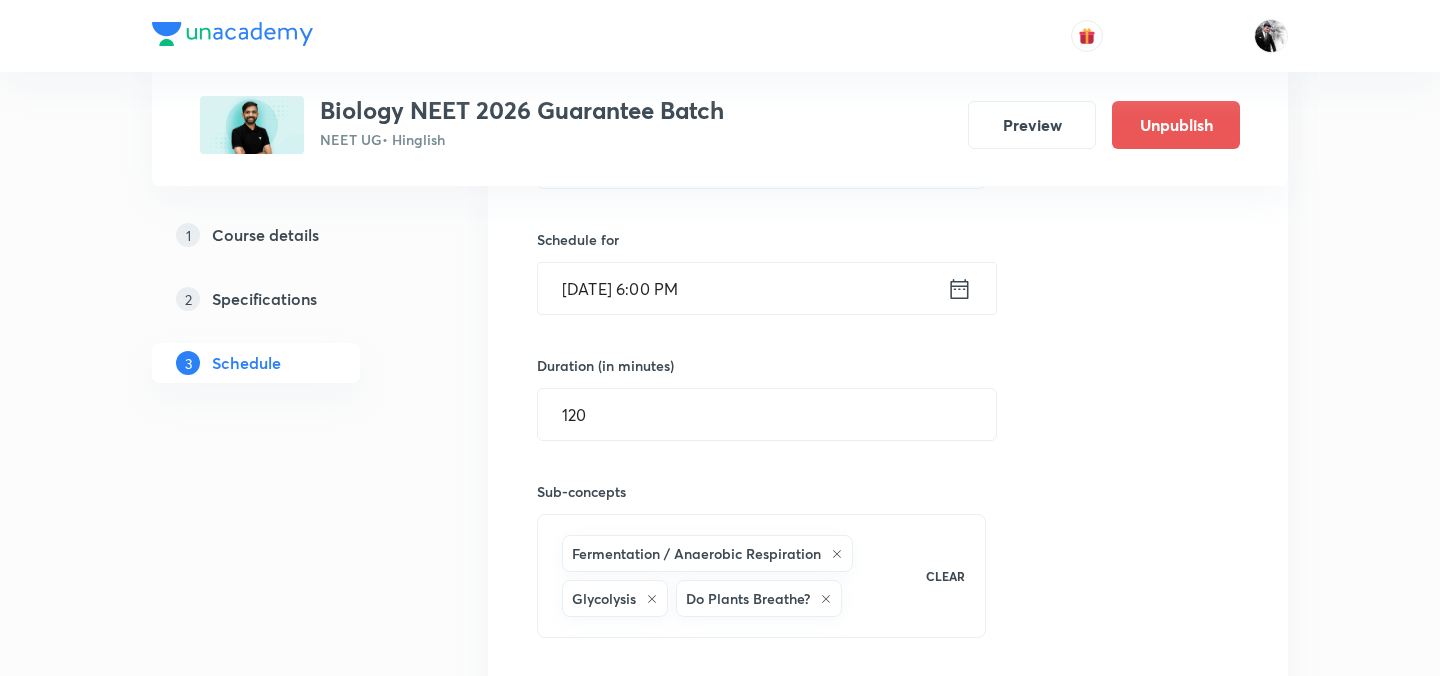 scroll, scrollTop: 7582, scrollLeft: 0, axis: vertical 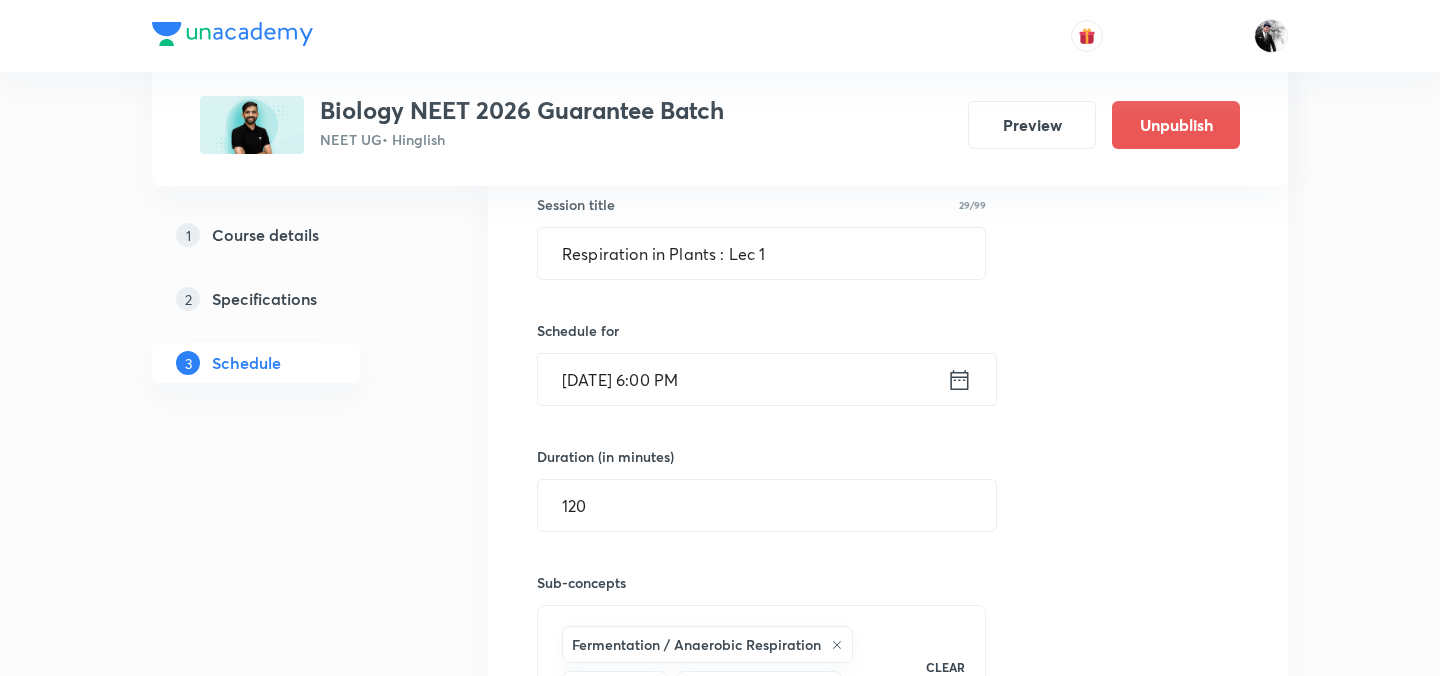 click 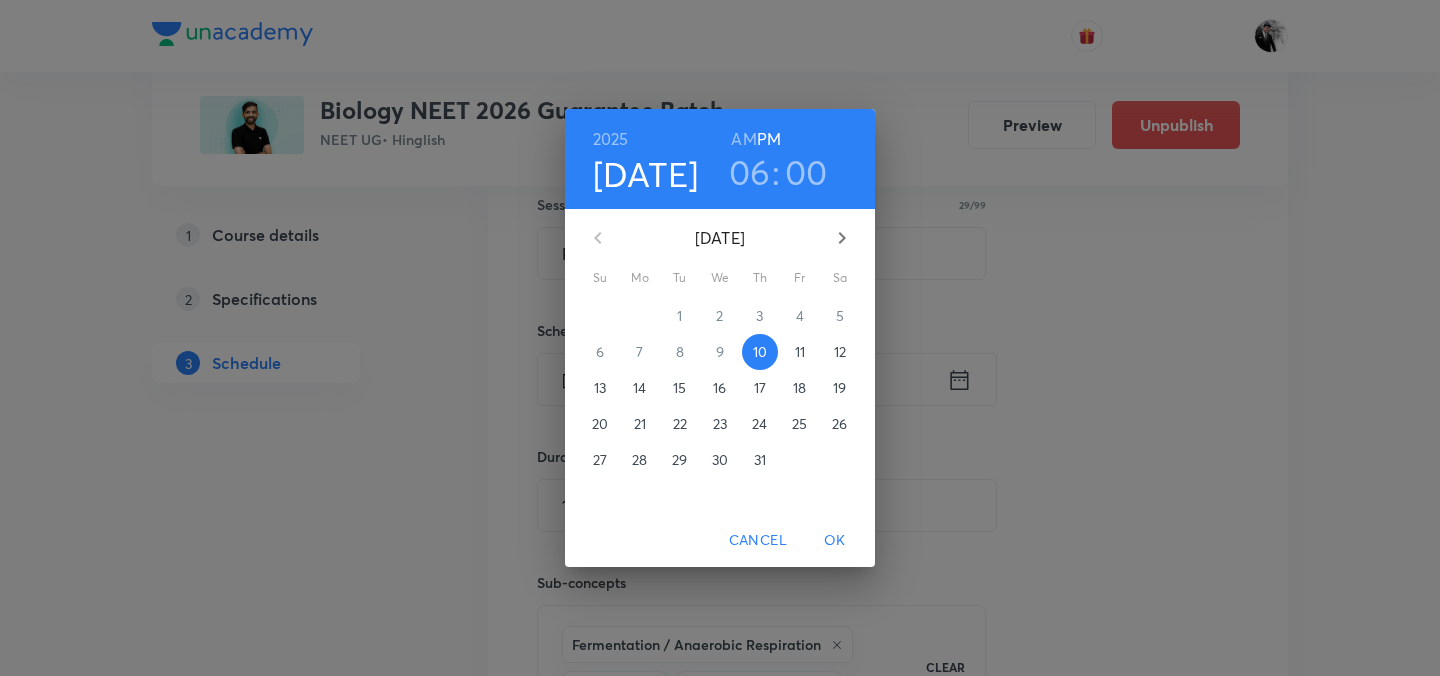 click on "13" at bounding box center (600, 388) 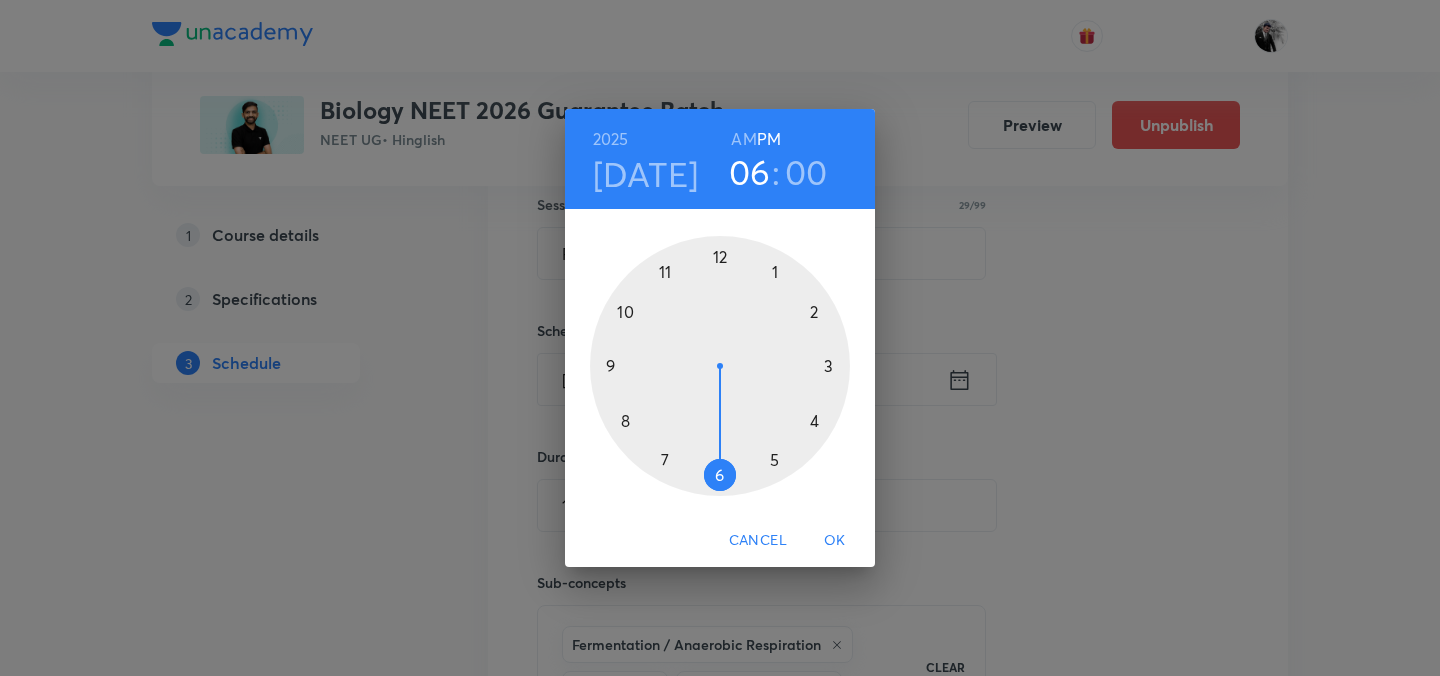 click on "OK" at bounding box center (835, 540) 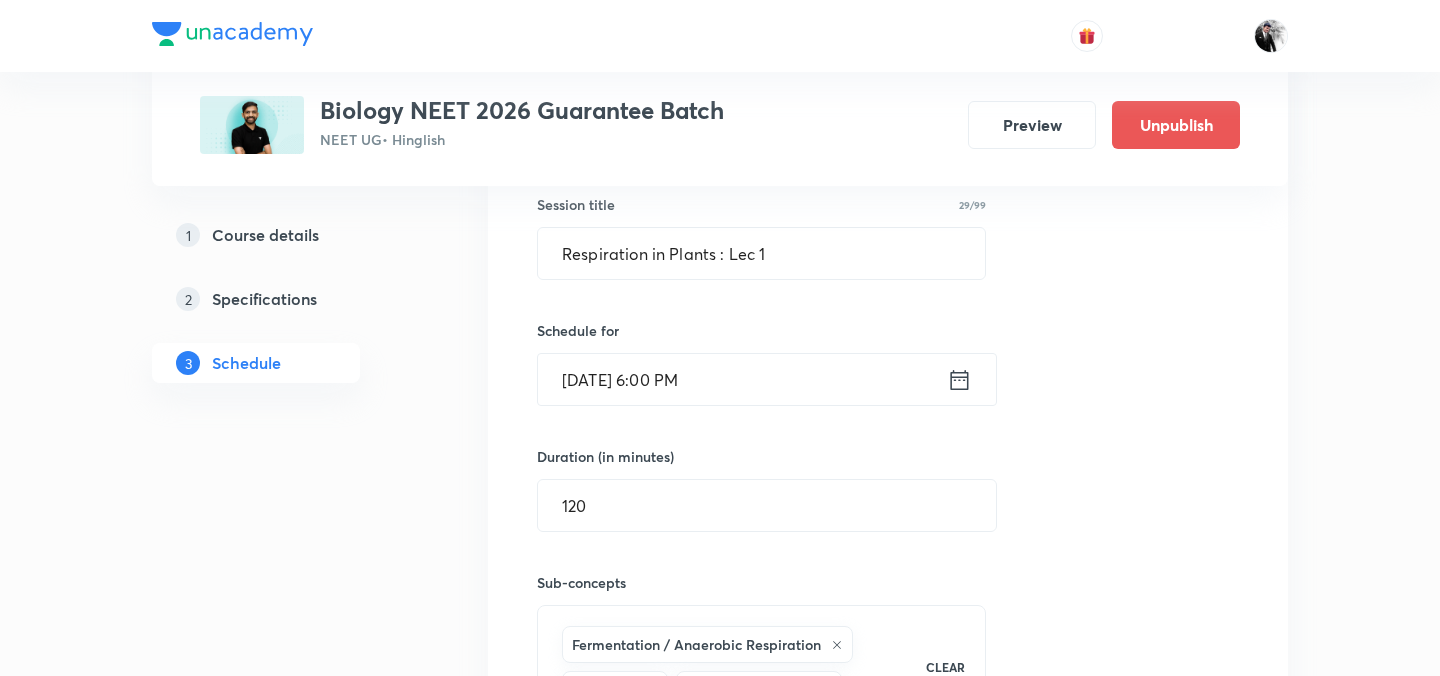scroll, scrollTop: 7955, scrollLeft: 0, axis: vertical 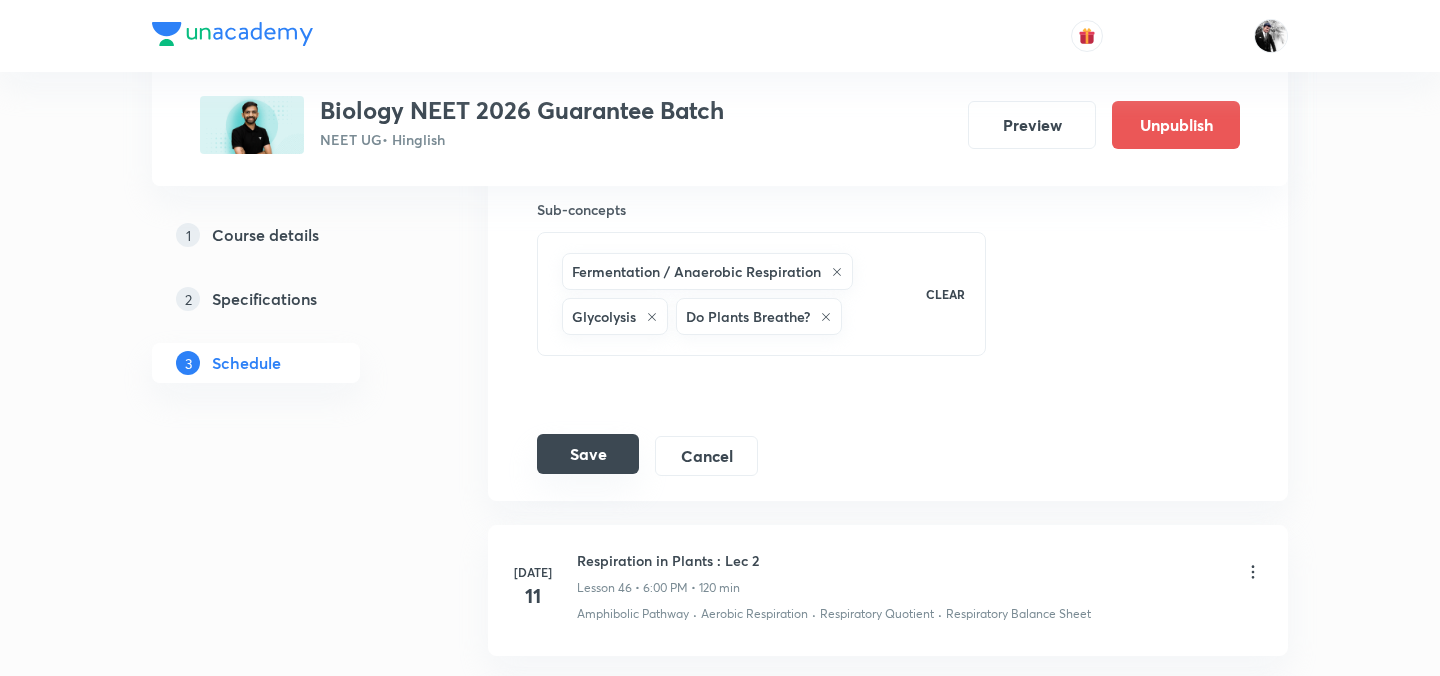 click on "Save" at bounding box center [588, 454] 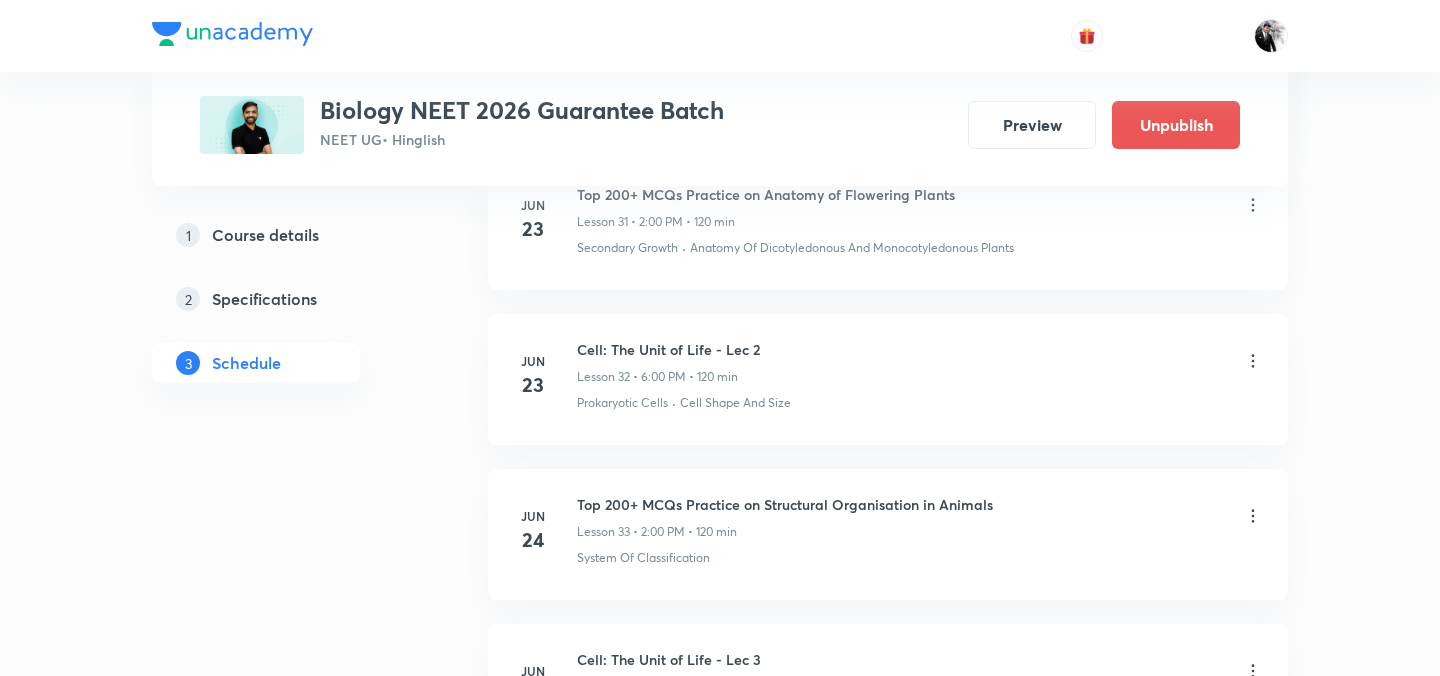 scroll, scrollTop: 5233, scrollLeft: 0, axis: vertical 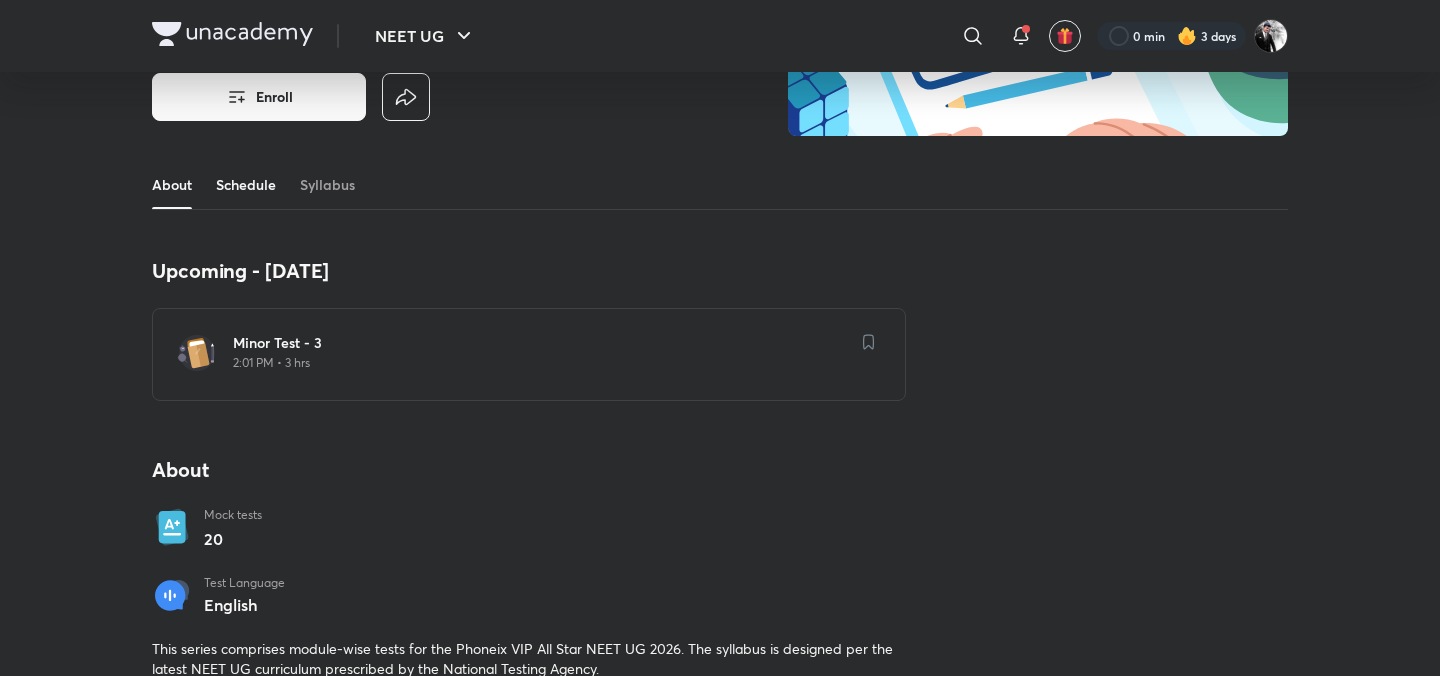 click on "Schedule" at bounding box center (246, 185) 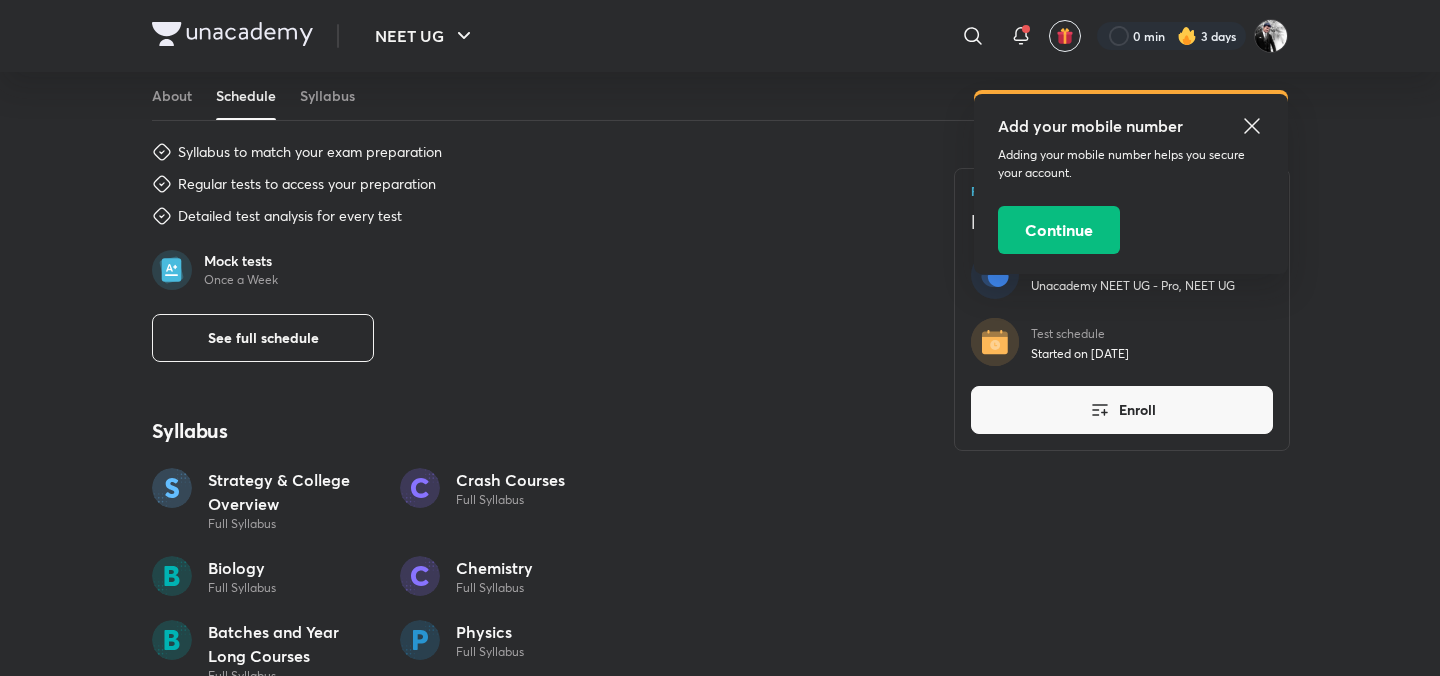 scroll, scrollTop: 910, scrollLeft: 0, axis: vertical 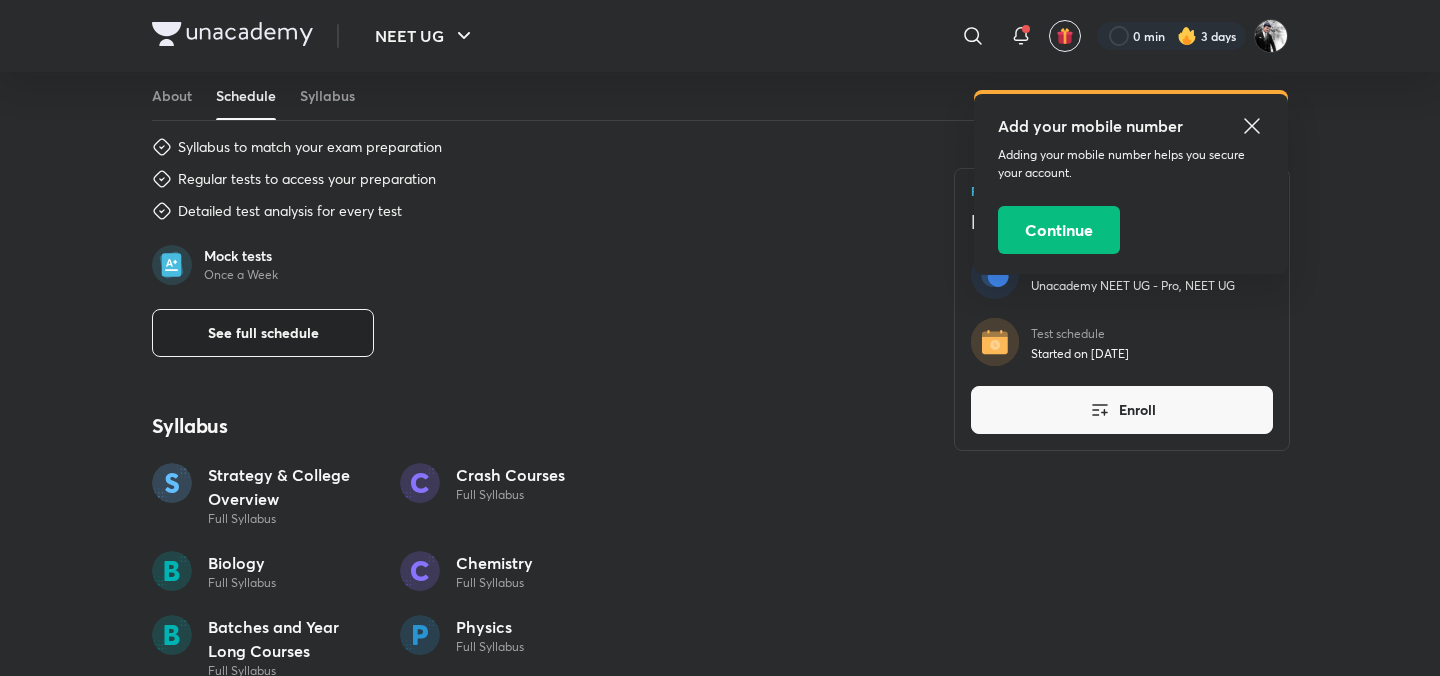 click on "See full schedule" at bounding box center [263, 333] 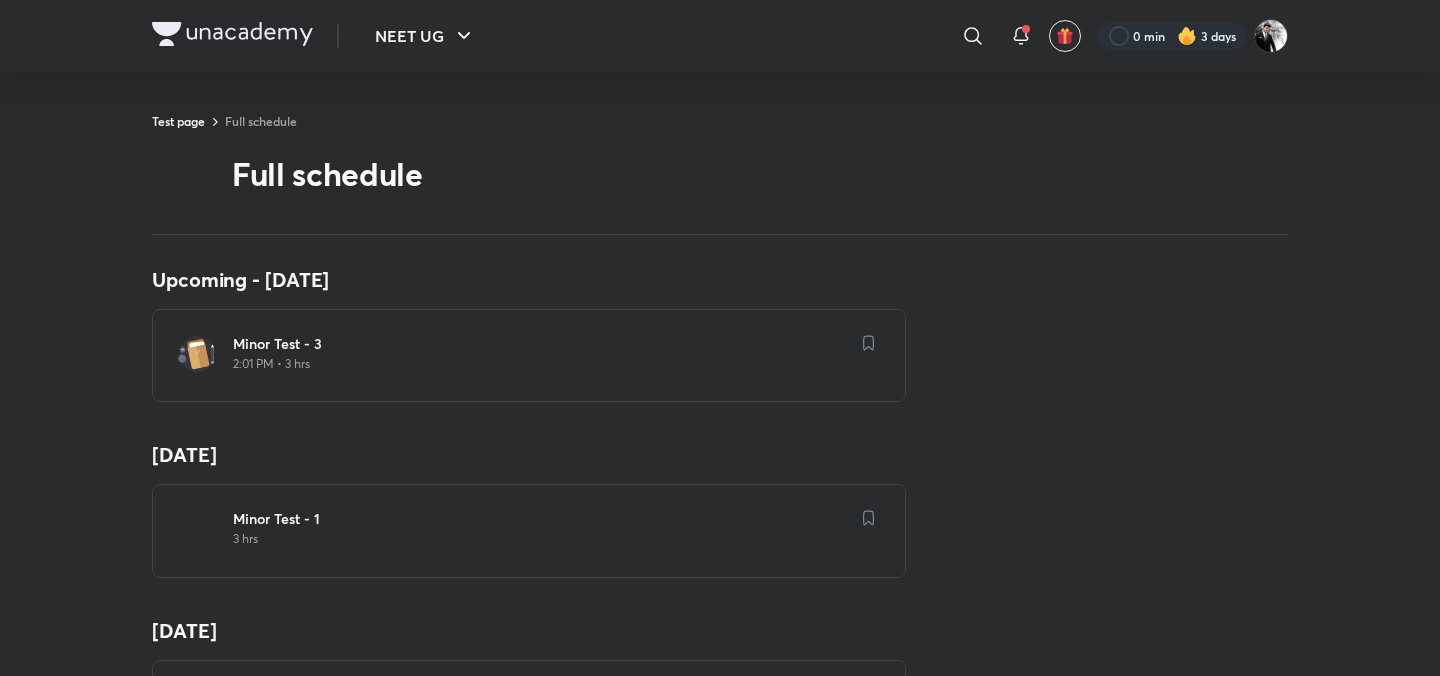 scroll, scrollTop: 0, scrollLeft: 0, axis: both 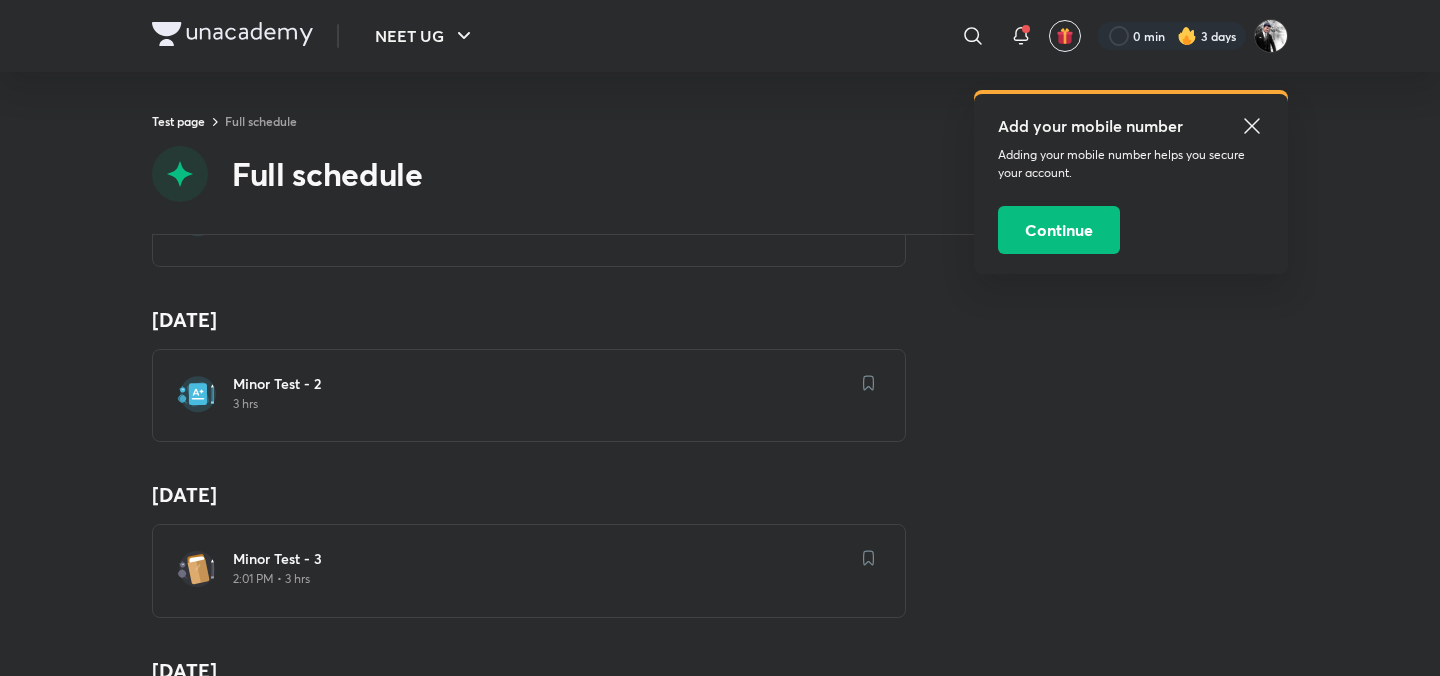 click on "Minor Test - 2" at bounding box center (541, 384) 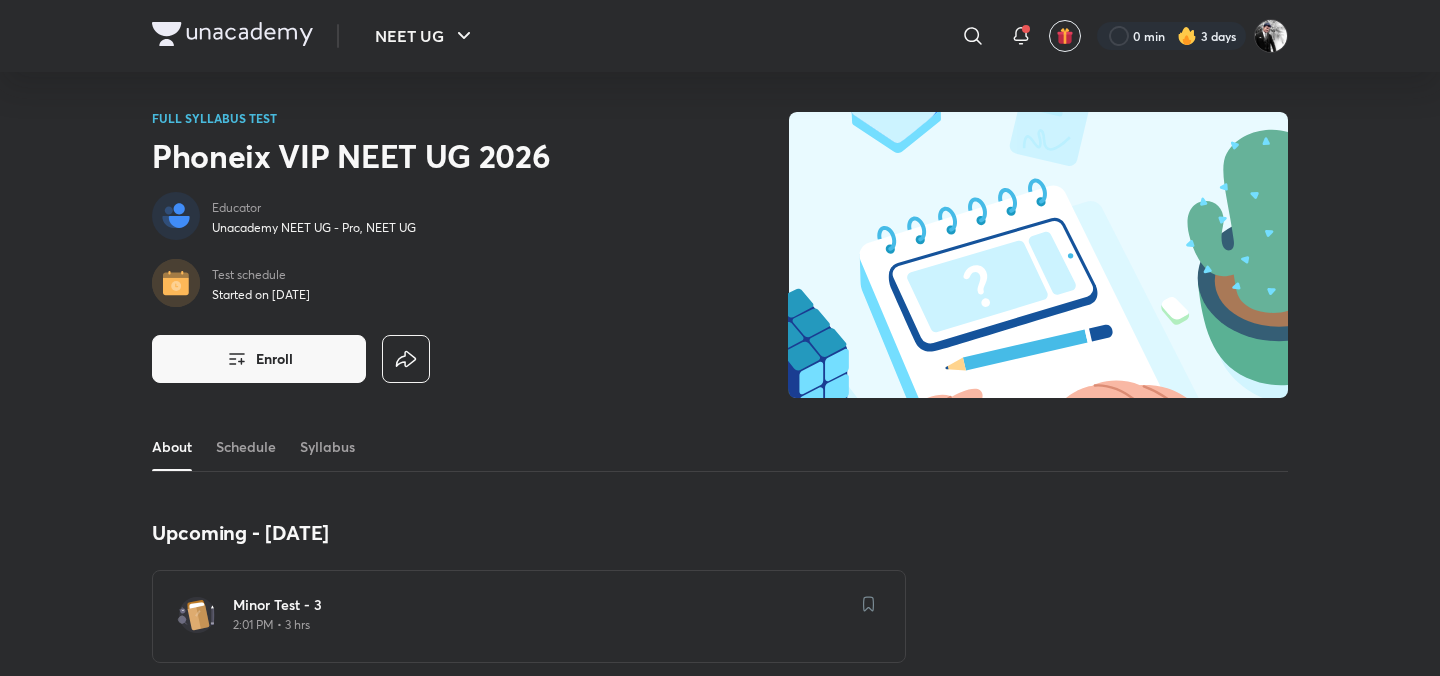 scroll, scrollTop: 0, scrollLeft: 0, axis: both 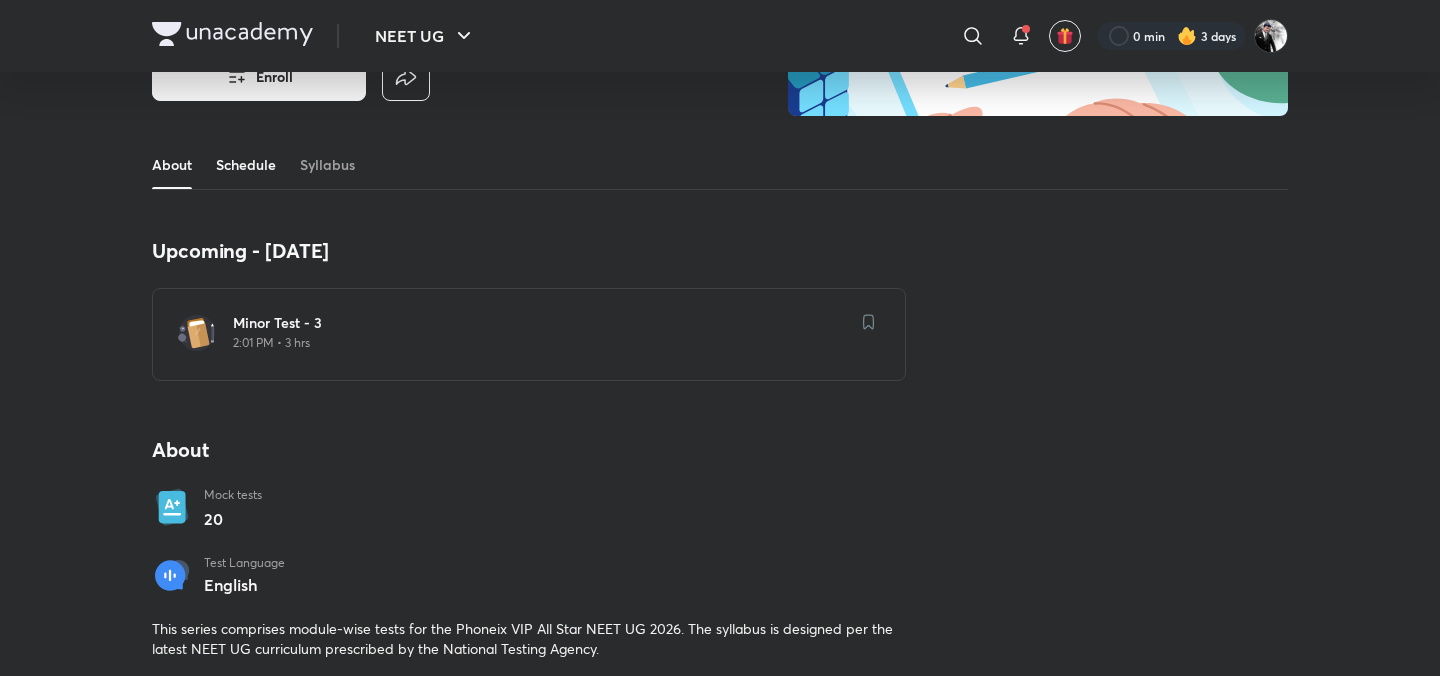 click on "Schedule" at bounding box center (246, 165) 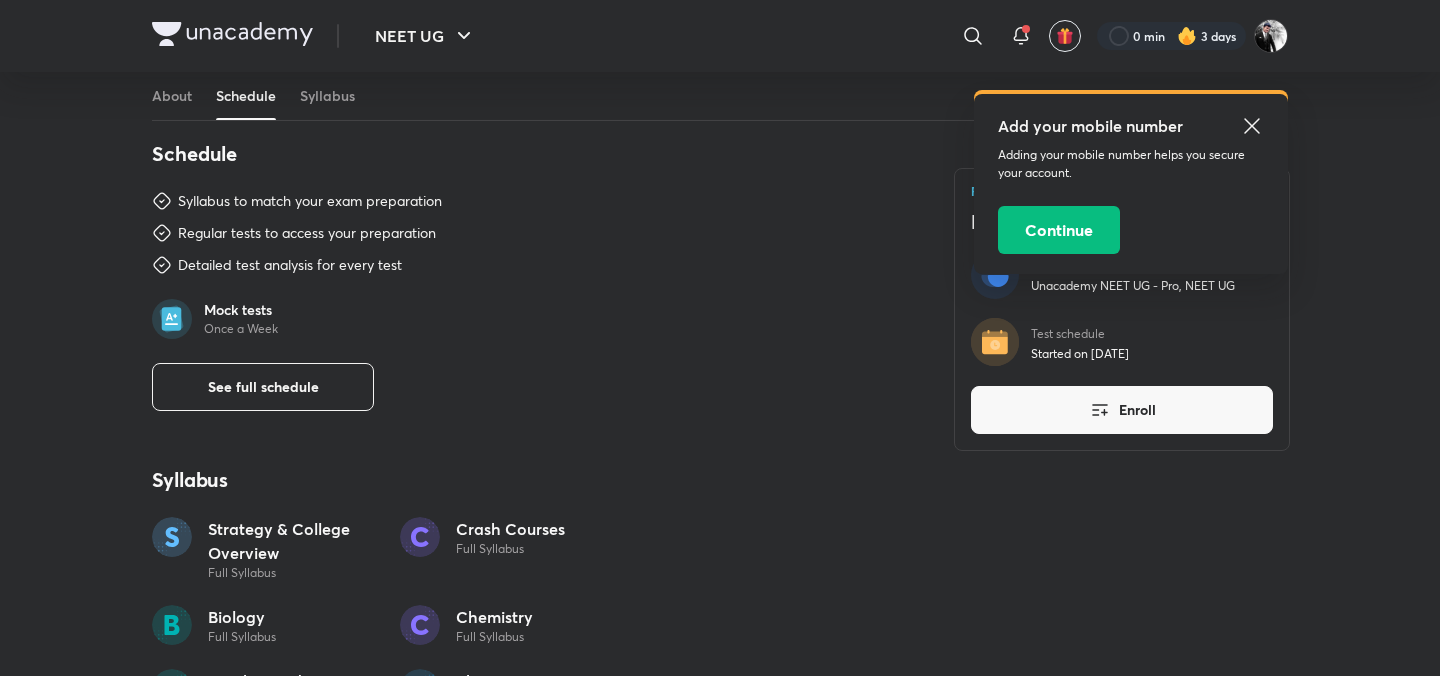 scroll, scrollTop: 857, scrollLeft: 0, axis: vertical 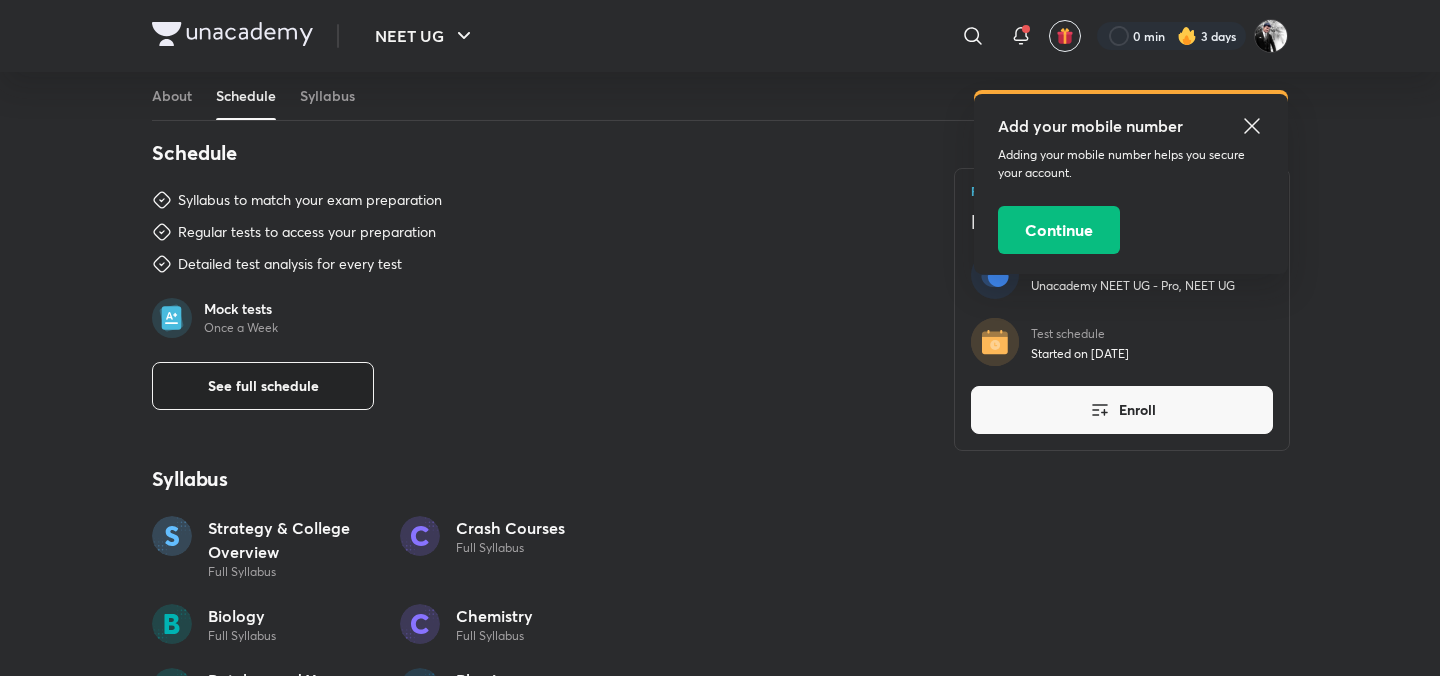 click on "See full schedule" at bounding box center [263, 386] 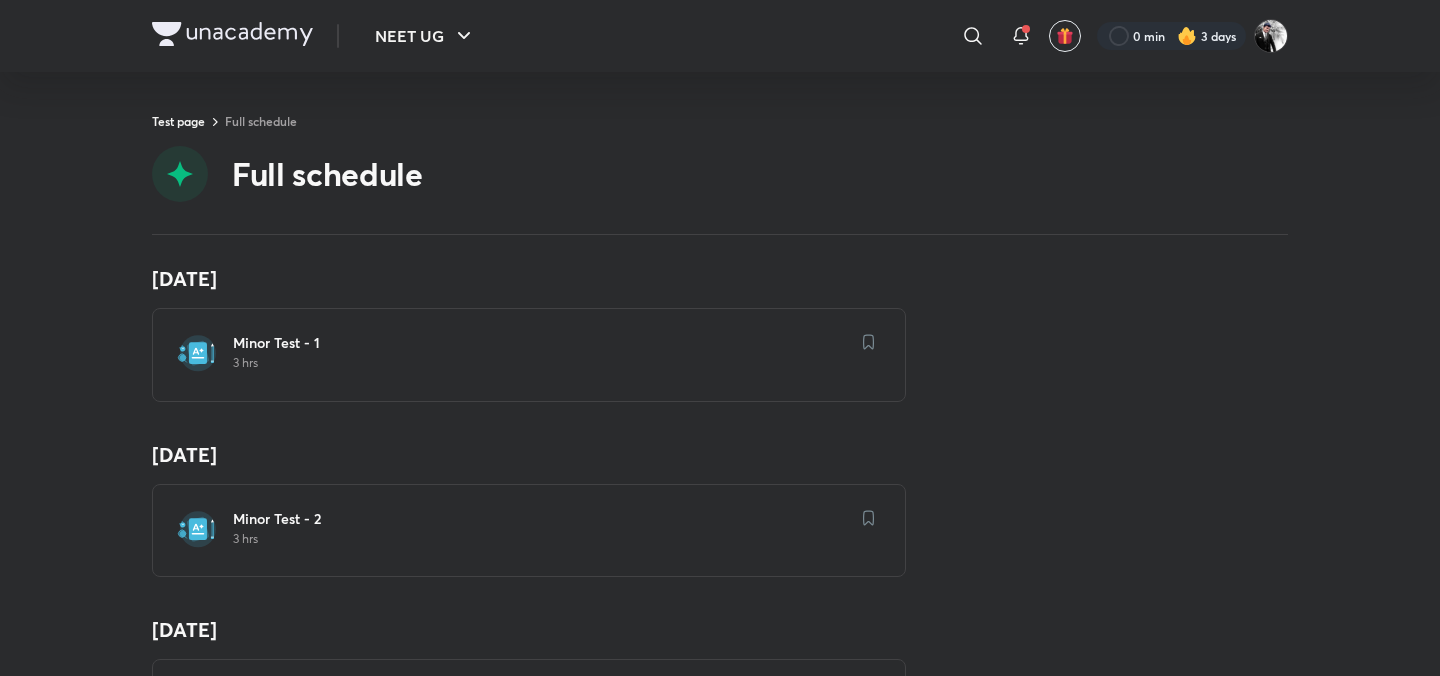 scroll, scrollTop: 361, scrollLeft: 0, axis: vertical 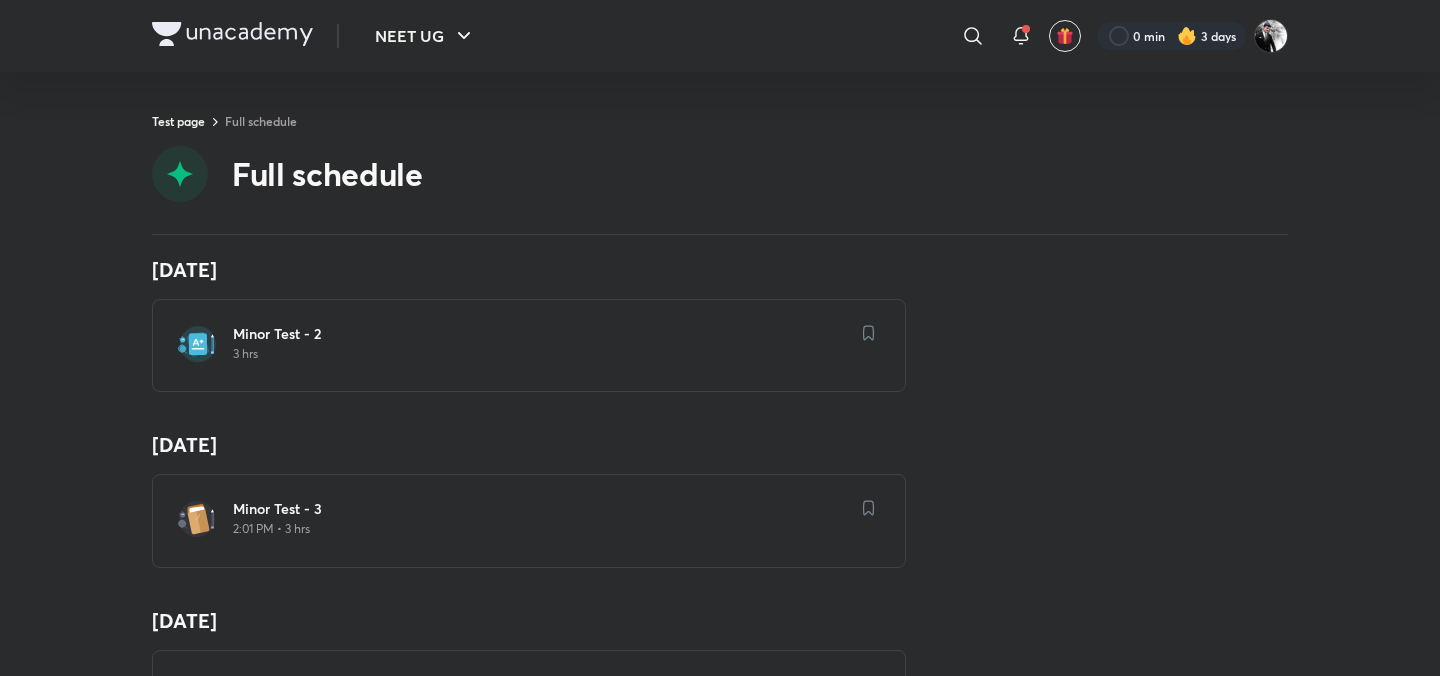 click on "Minor Test - 2" at bounding box center (541, 334) 